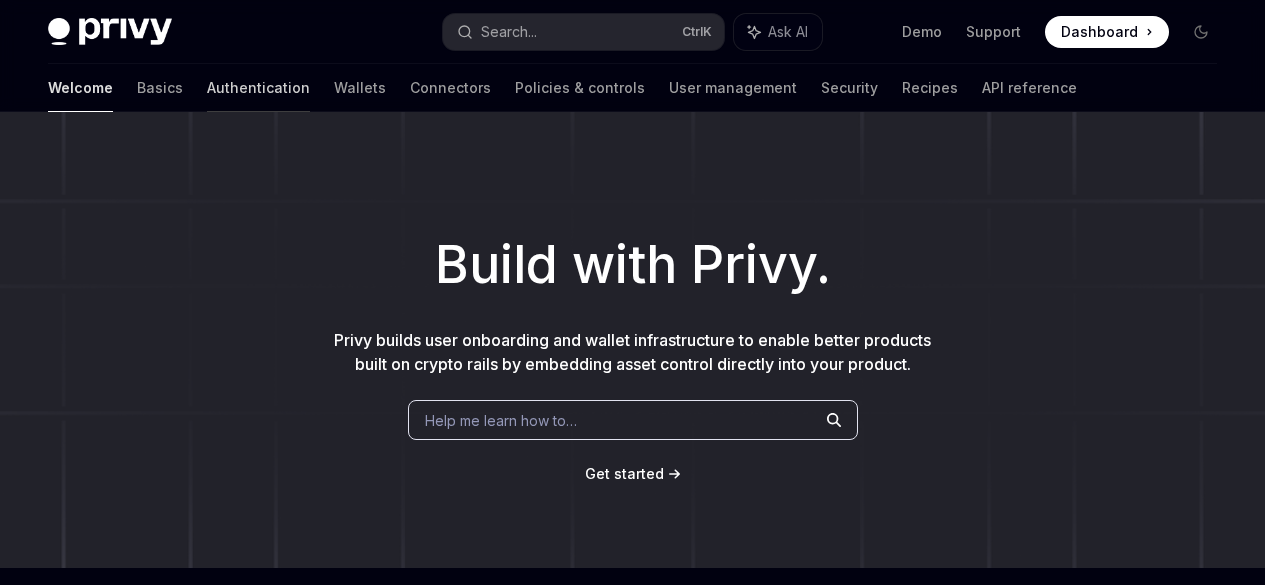 scroll, scrollTop: 0, scrollLeft: 0, axis: both 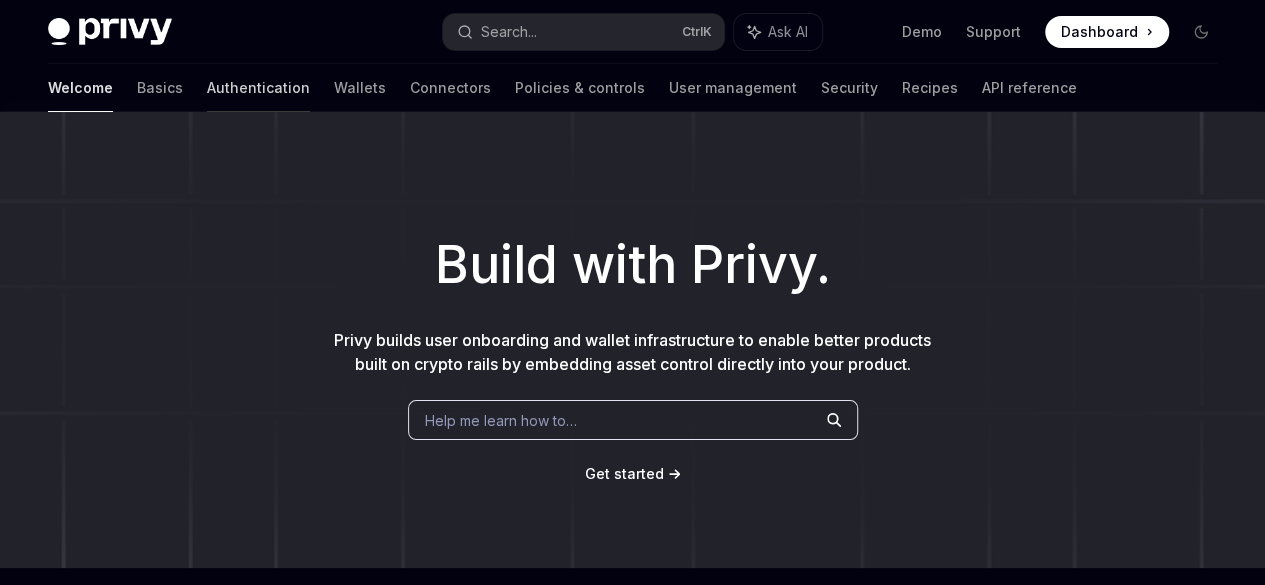 click on "Authentication" at bounding box center [258, 88] 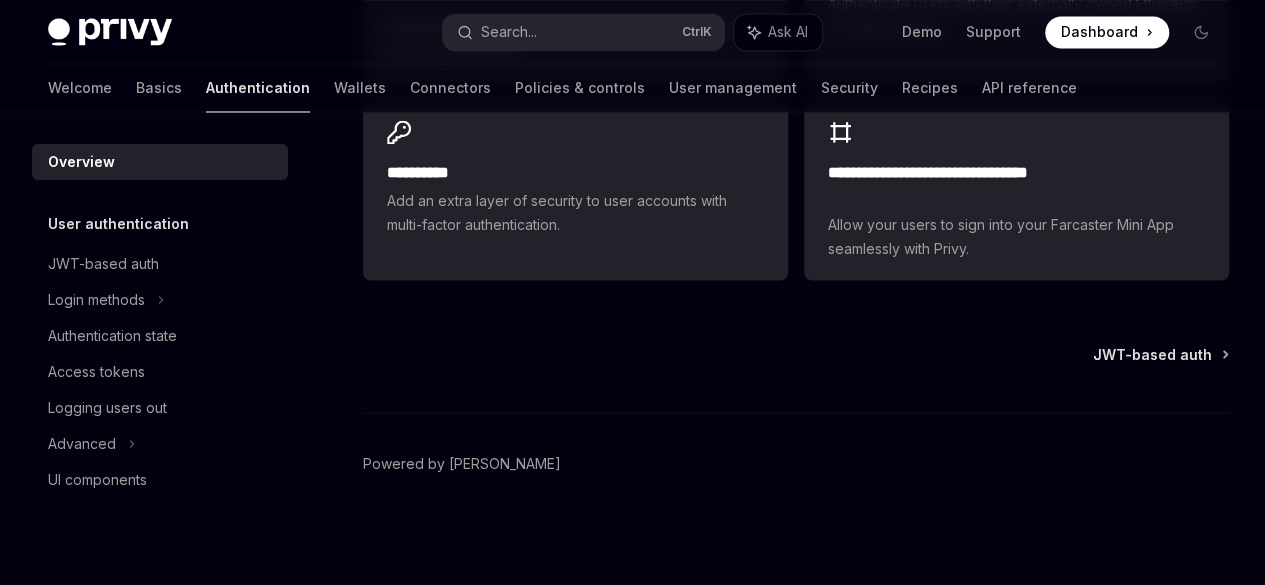 scroll, scrollTop: 2051, scrollLeft: 0, axis: vertical 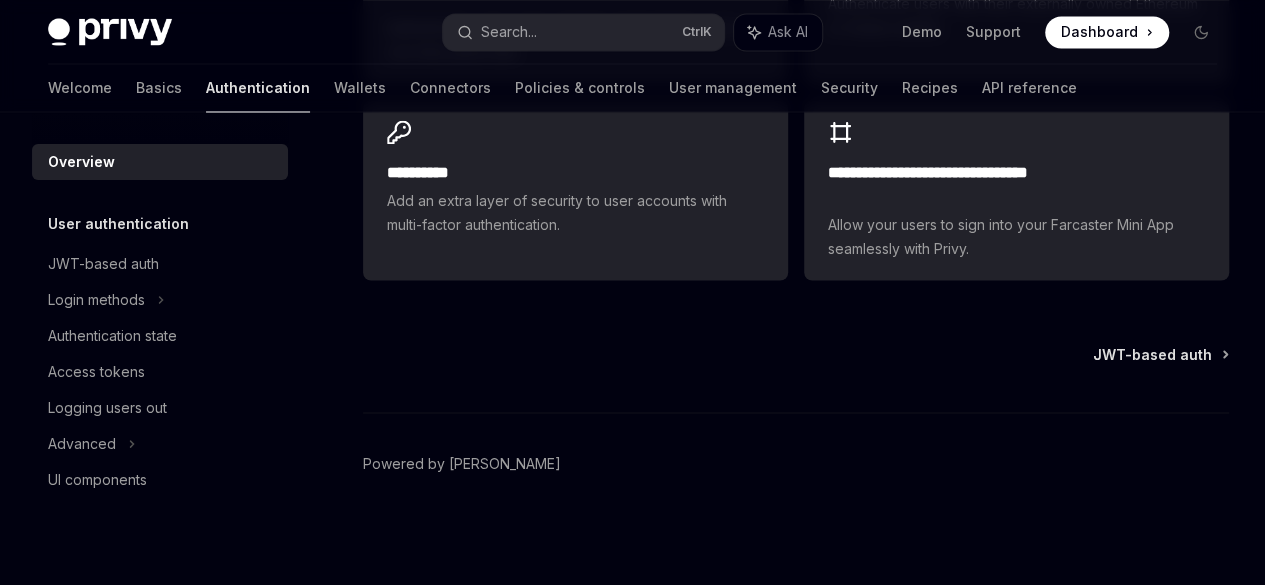 click on "Overview Privy’s wallet system supports granular controls on who can access wallets and what actions different users can perform.
To enforce these controls, Privy’s API must verify the identity of the party requesting a wallet action, ensuring that only authorized actions are executed by the system. This process is known as  authentication .
Privy supports both  API authentication  and  user authentication  for authenticating access to wallets.
​ API authentication
With  API authentication , Privy authenticates a request from your server directly using an  API secret . This ensures that Privy only executes requests sent by your servers alone, and no other party.
In addition to the API secret, you can also configure  authorization keys  that control specific wallets, policies, and other resources. Any requests to use or update these resources require a signature from the corresponding authorization key. This allows you to enforce granular controls on all Privy resources.
​
SMS" at bounding box center [608, -504] 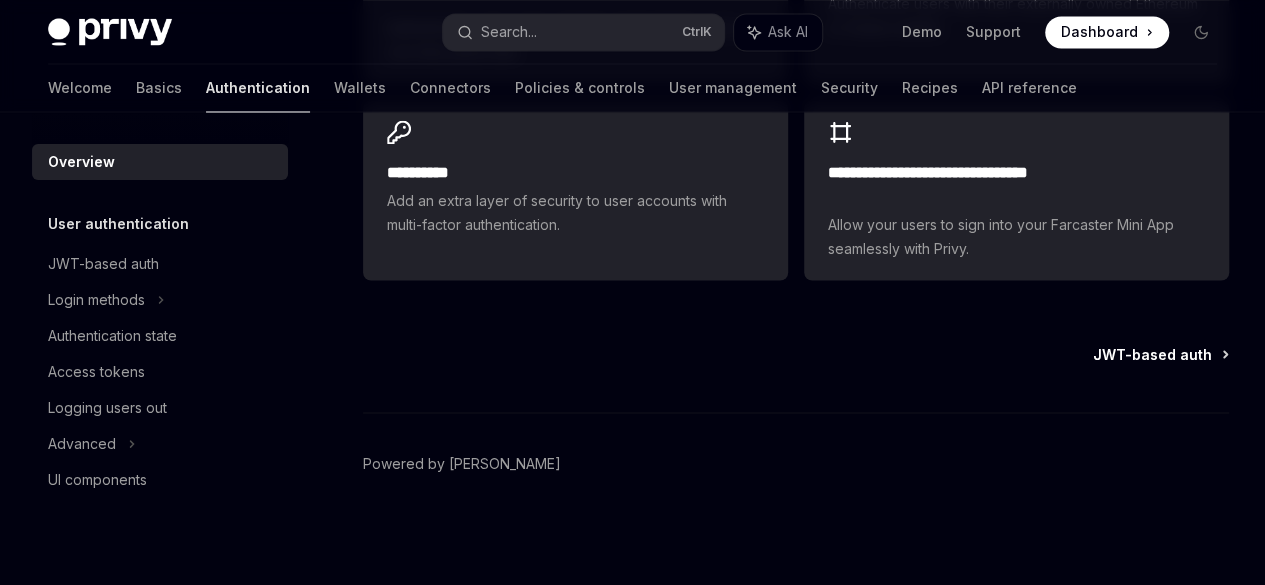 click on "JWT-based auth" at bounding box center [1152, 354] 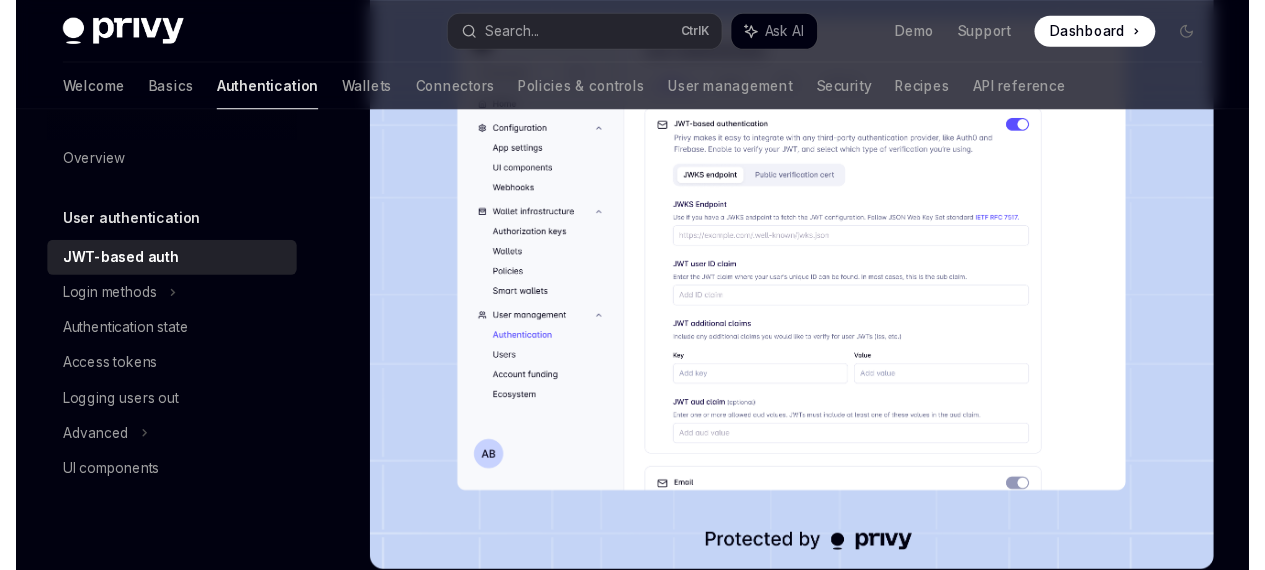 scroll, scrollTop: 904, scrollLeft: 0, axis: vertical 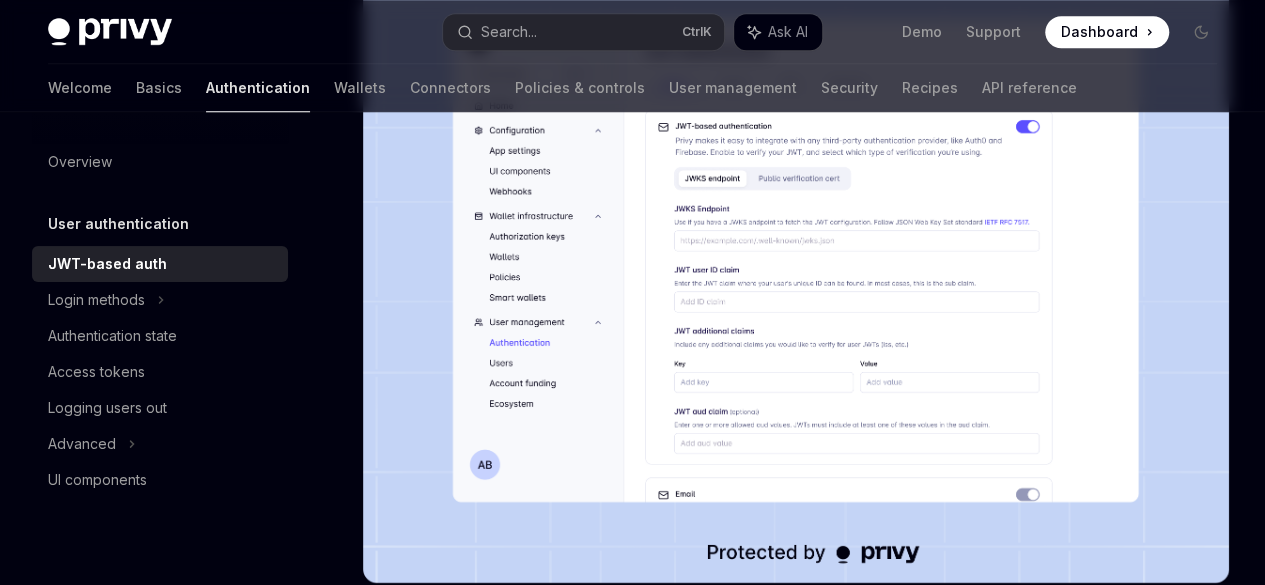 click at bounding box center [796, 273] 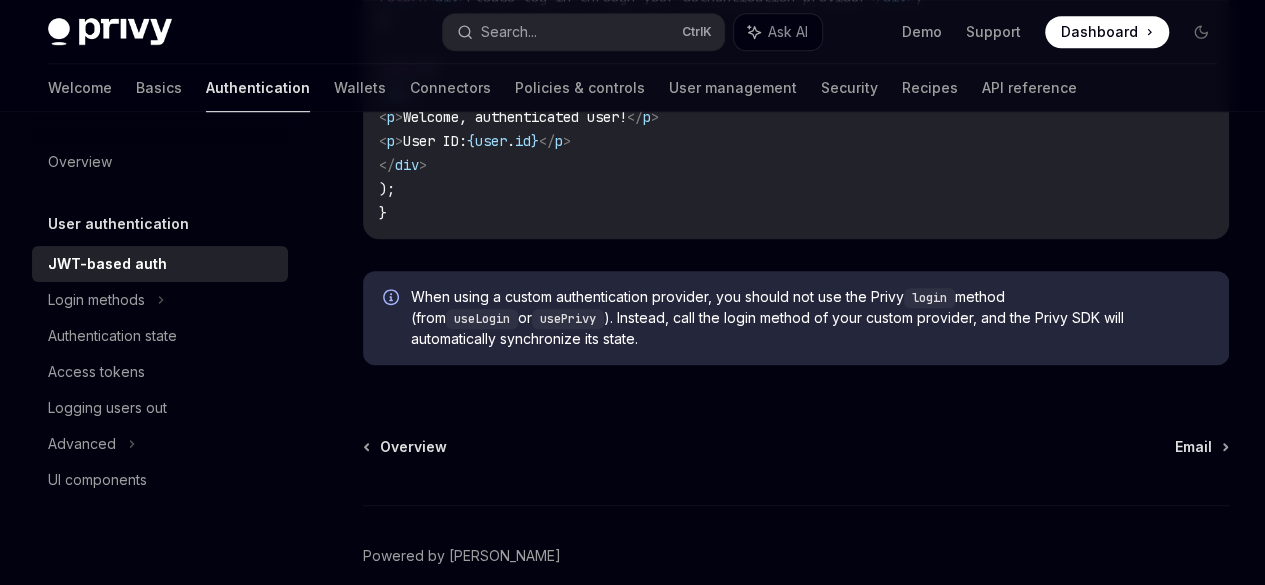 scroll, scrollTop: 4459, scrollLeft: 0, axis: vertical 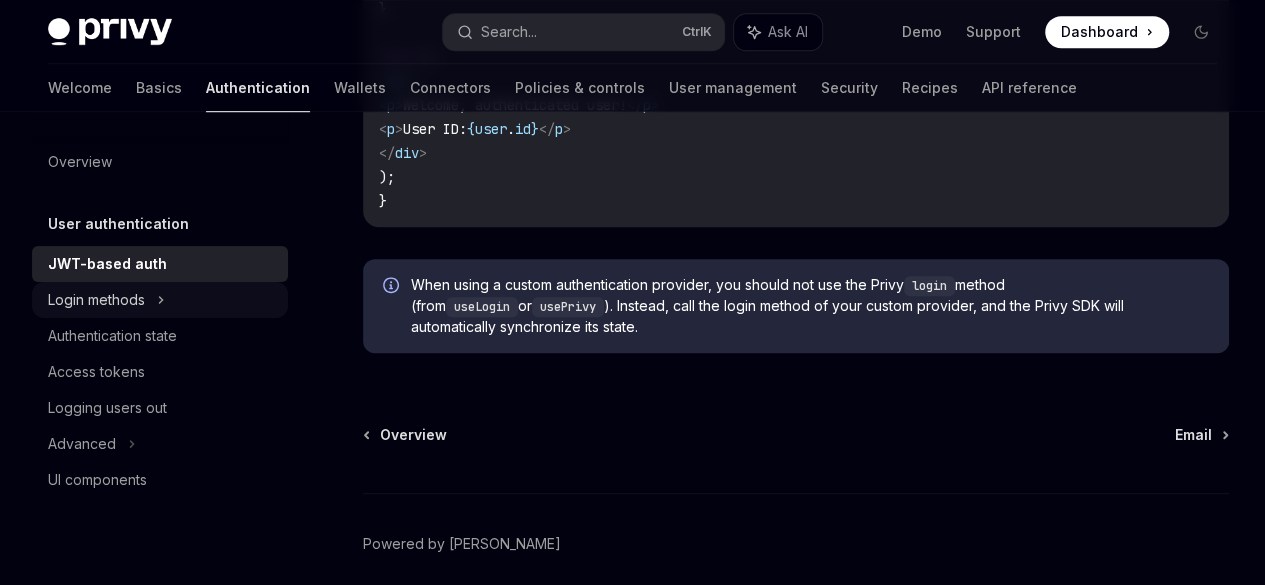 click on "Login methods" at bounding box center [96, 300] 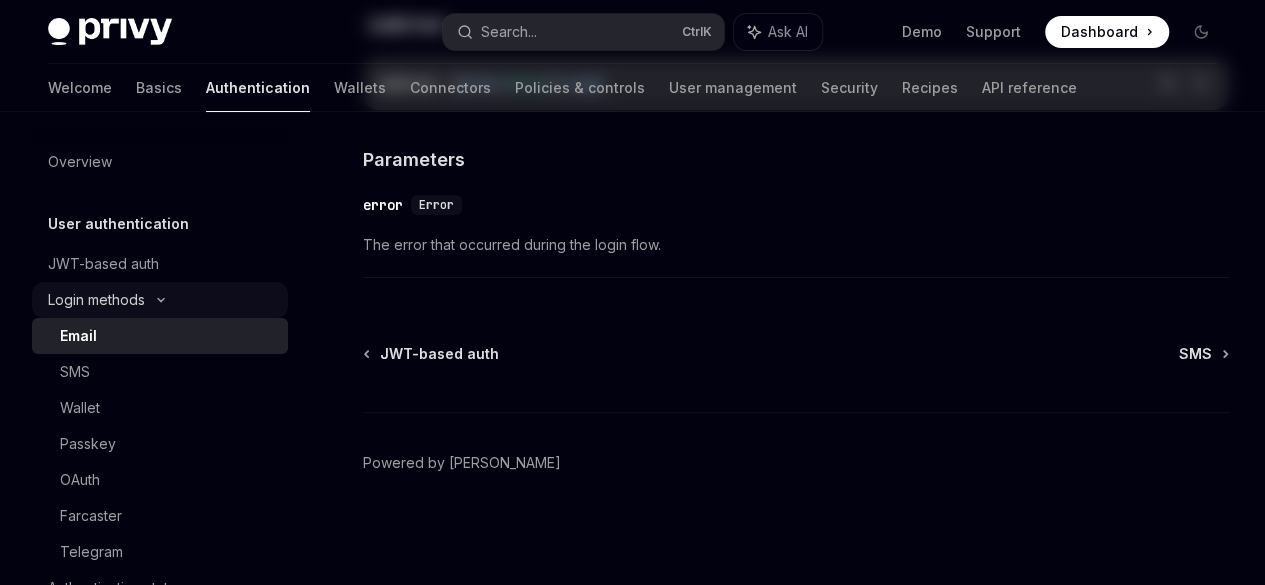 scroll, scrollTop: 0, scrollLeft: 0, axis: both 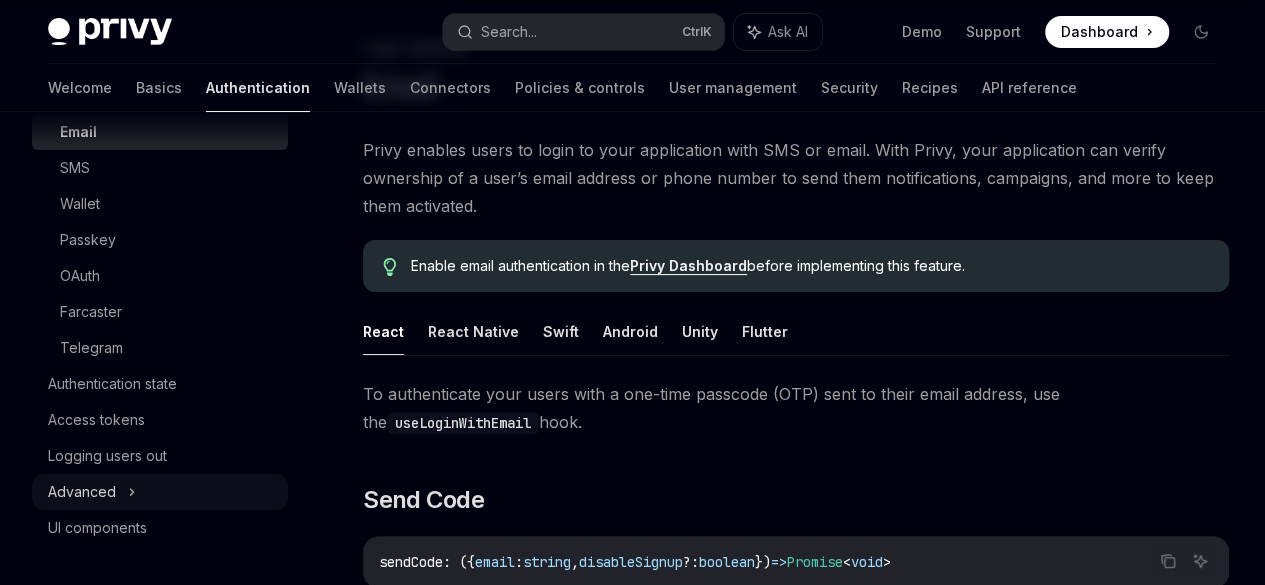 click on "Advanced" at bounding box center [160, 492] 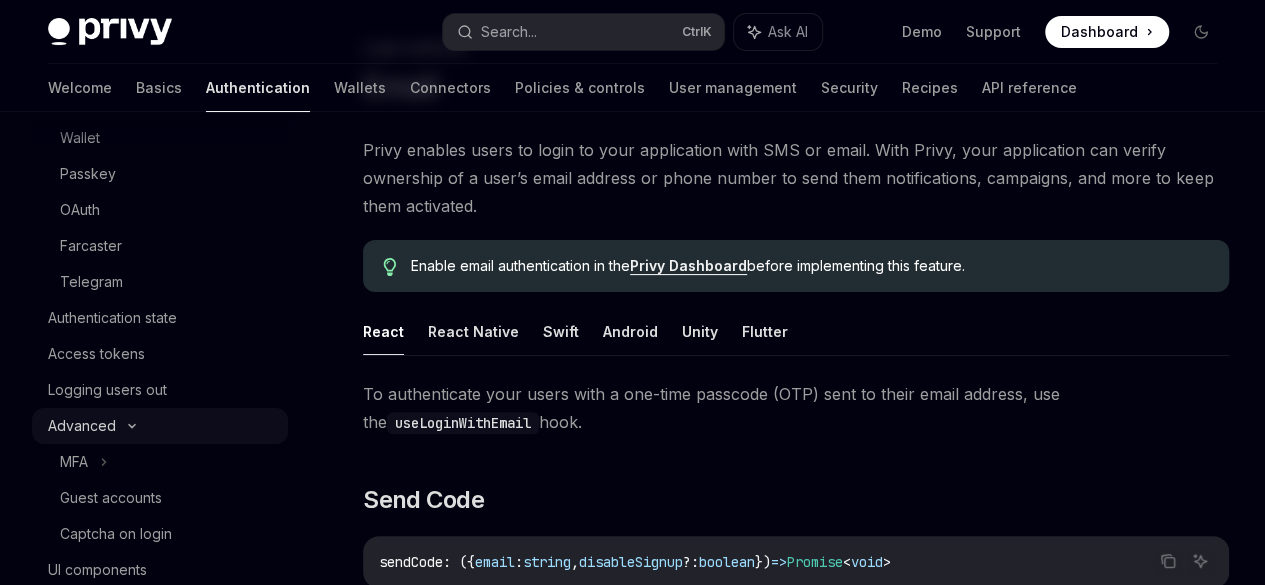 scroll, scrollTop: 312, scrollLeft: 0, axis: vertical 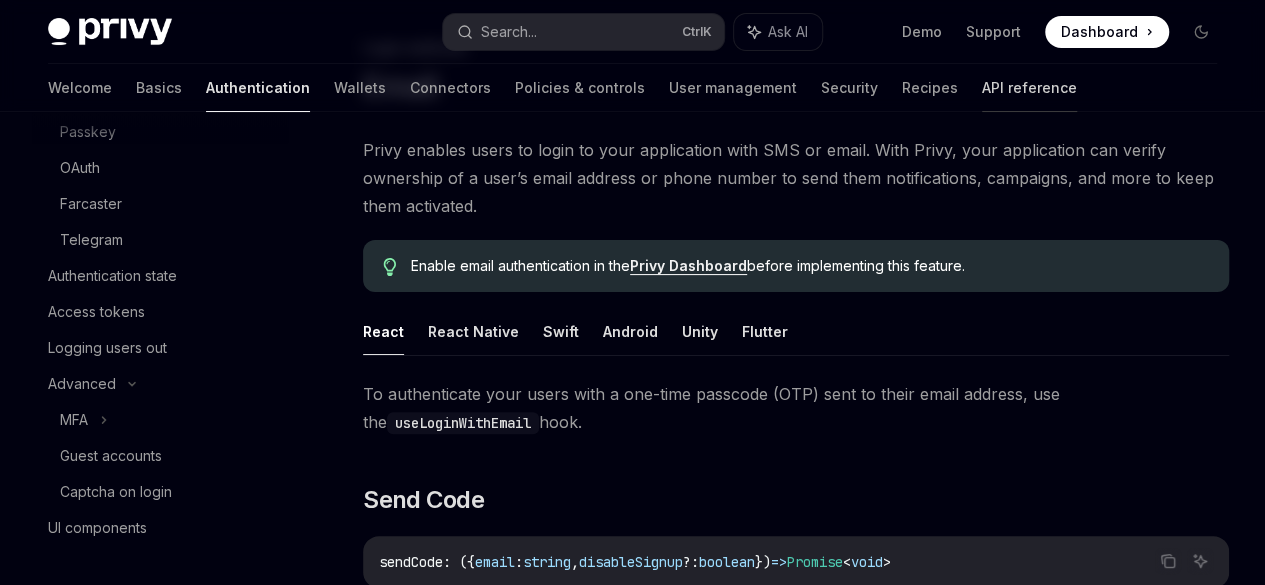 click on "API reference" at bounding box center (1029, 88) 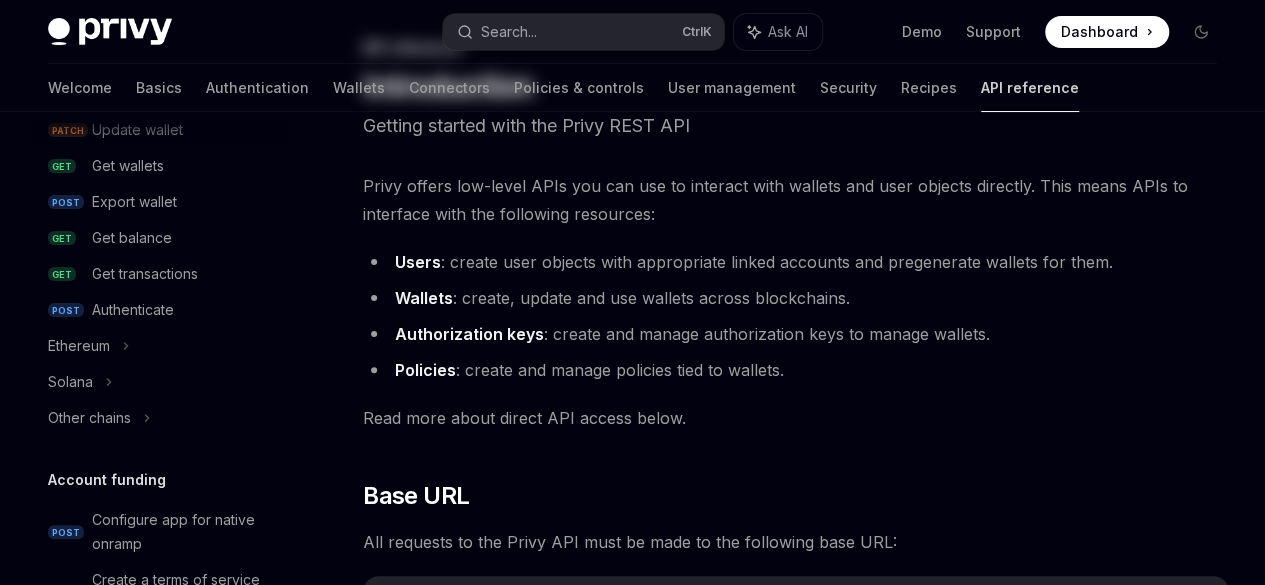 scroll, scrollTop: 0, scrollLeft: 0, axis: both 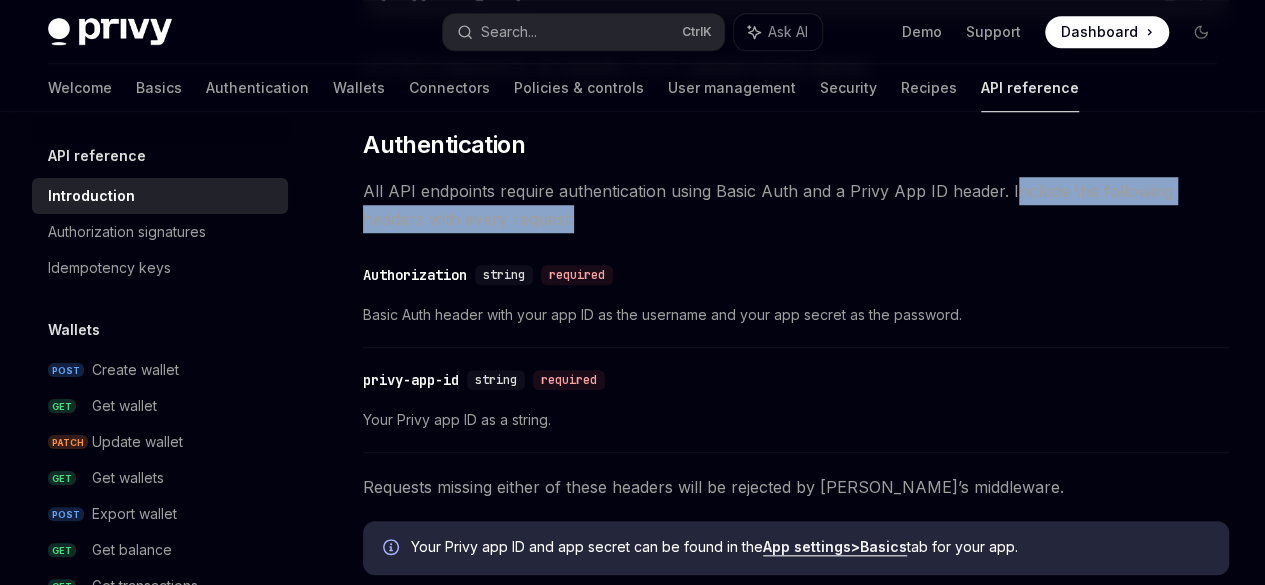 drag, startPoint x: 639, startPoint y: 348, endPoint x: 542, endPoint y: 331, distance: 98.478424 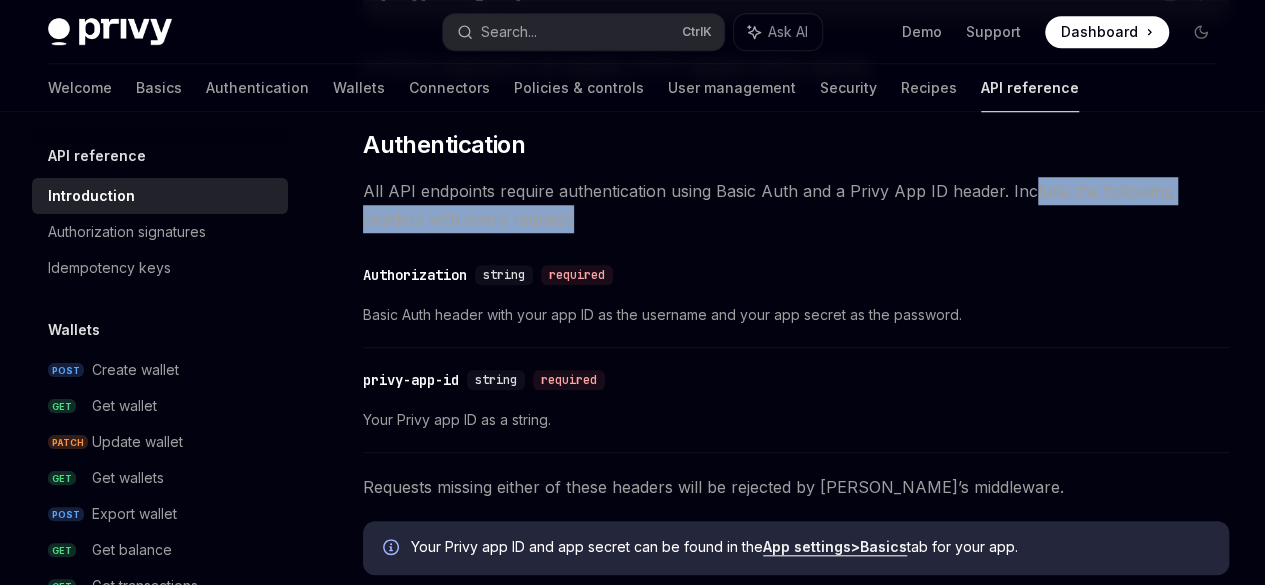 click on "All API endpoints require authentication using Basic Auth and a Privy App ID header. Include the following headers with every request:" at bounding box center [796, 205] 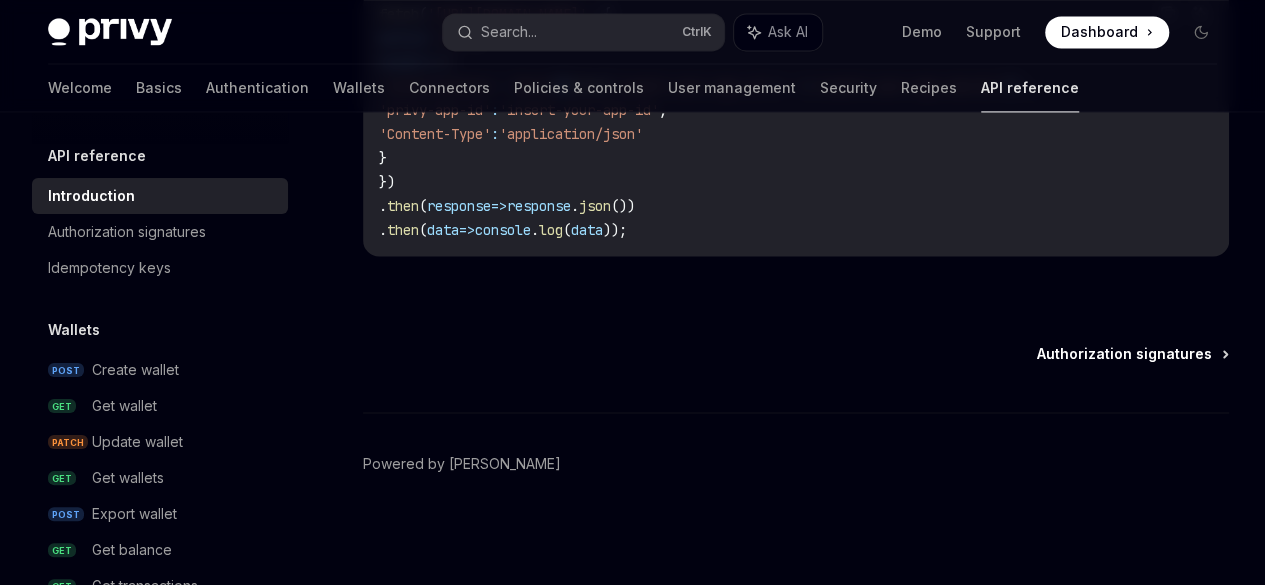 scroll, scrollTop: 1570, scrollLeft: 0, axis: vertical 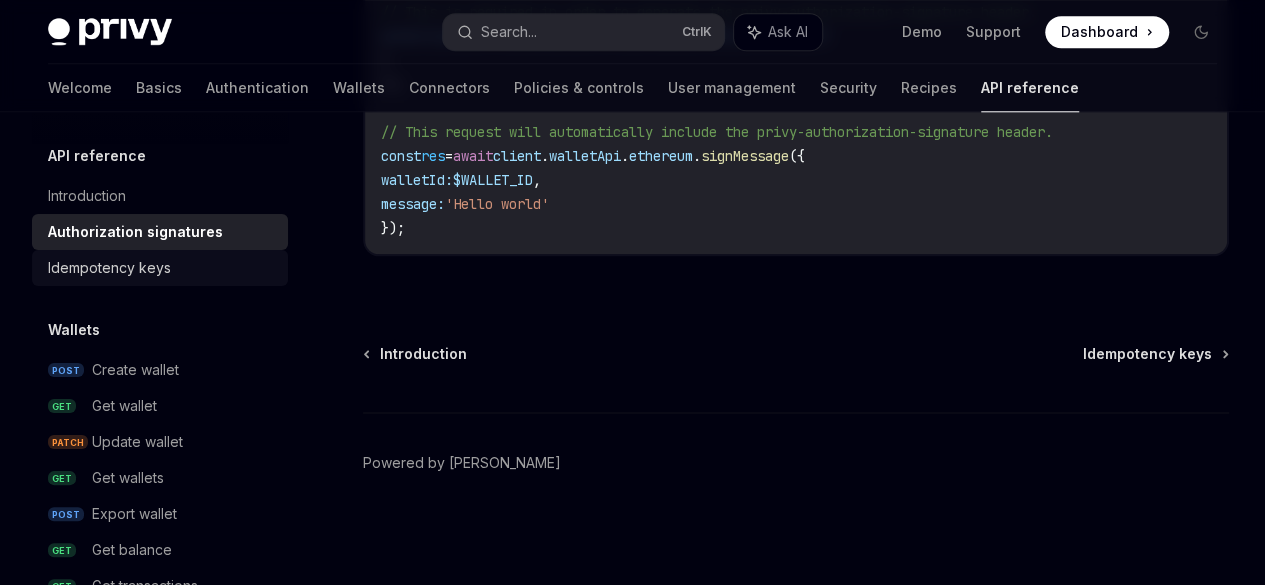 click on "Idempotency keys" at bounding box center [109, 268] 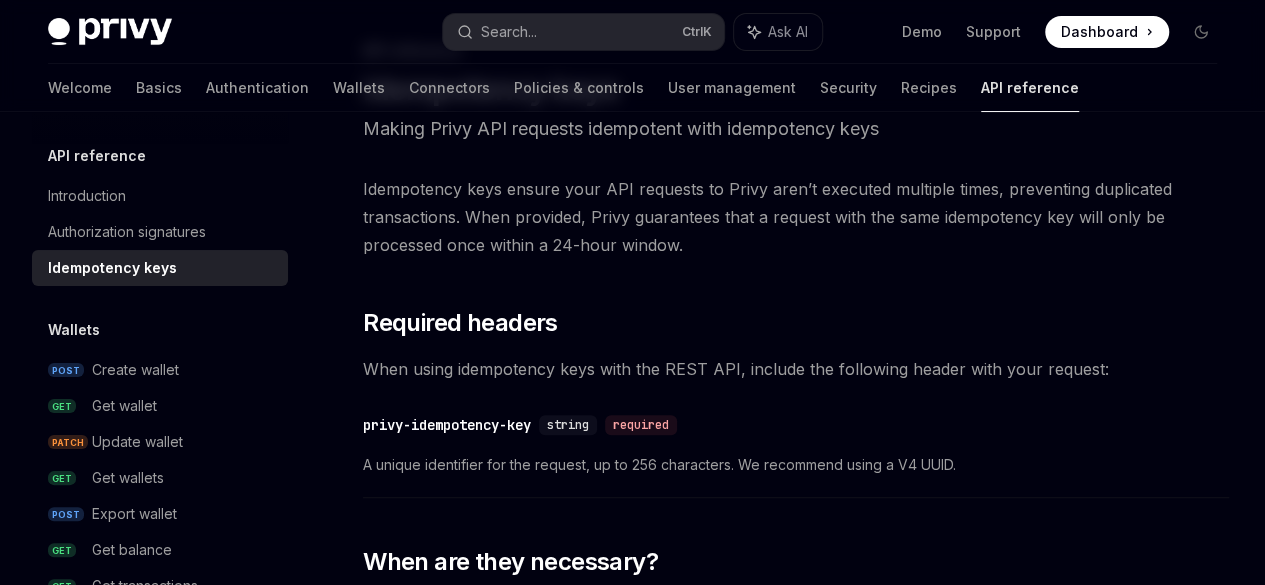 scroll, scrollTop: 114, scrollLeft: 0, axis: vertical 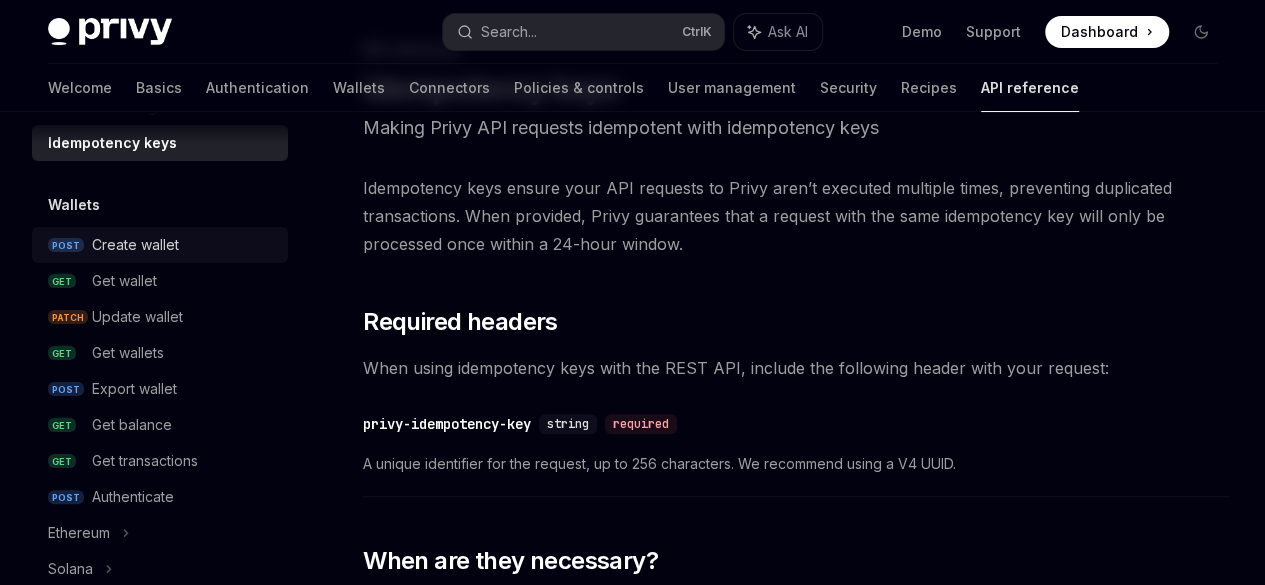 click on "Create wallet" at bounding box center (135, 245) 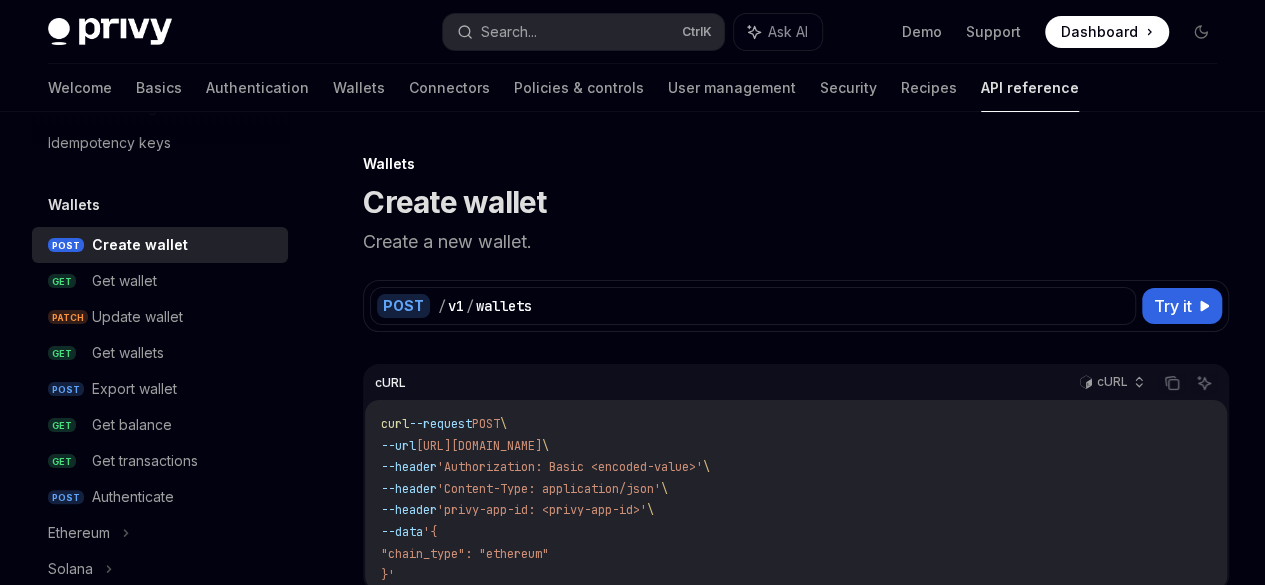 scroll, scrollTop: 35, scrollLeft: 0, axis: vertical 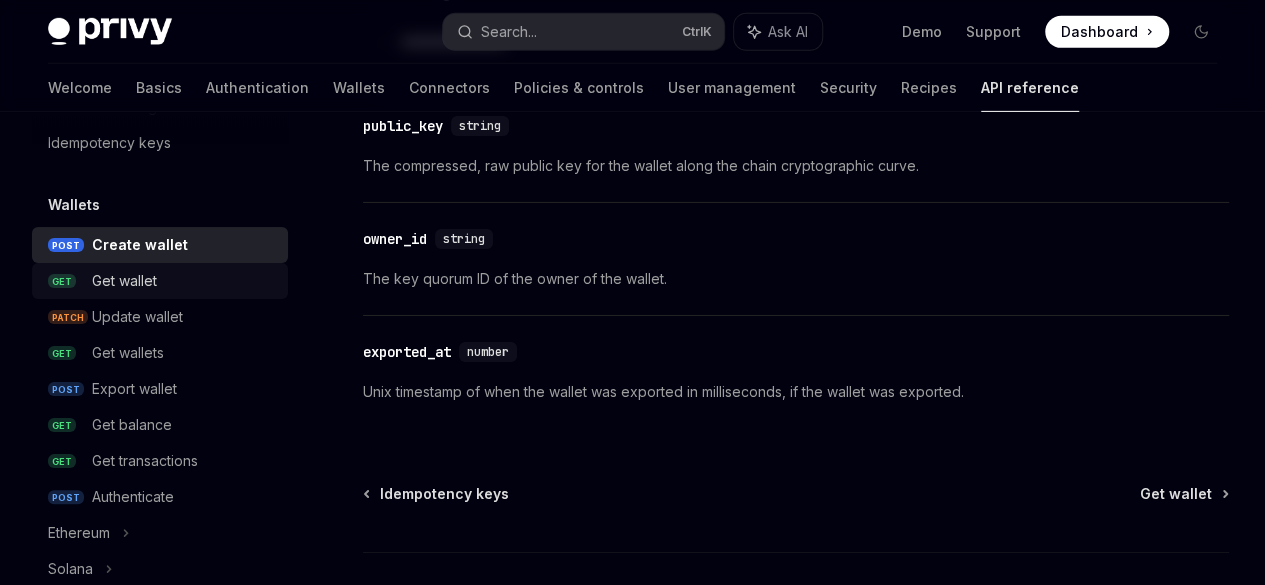 click on "Get wallet" at bounding box center (124, 281) 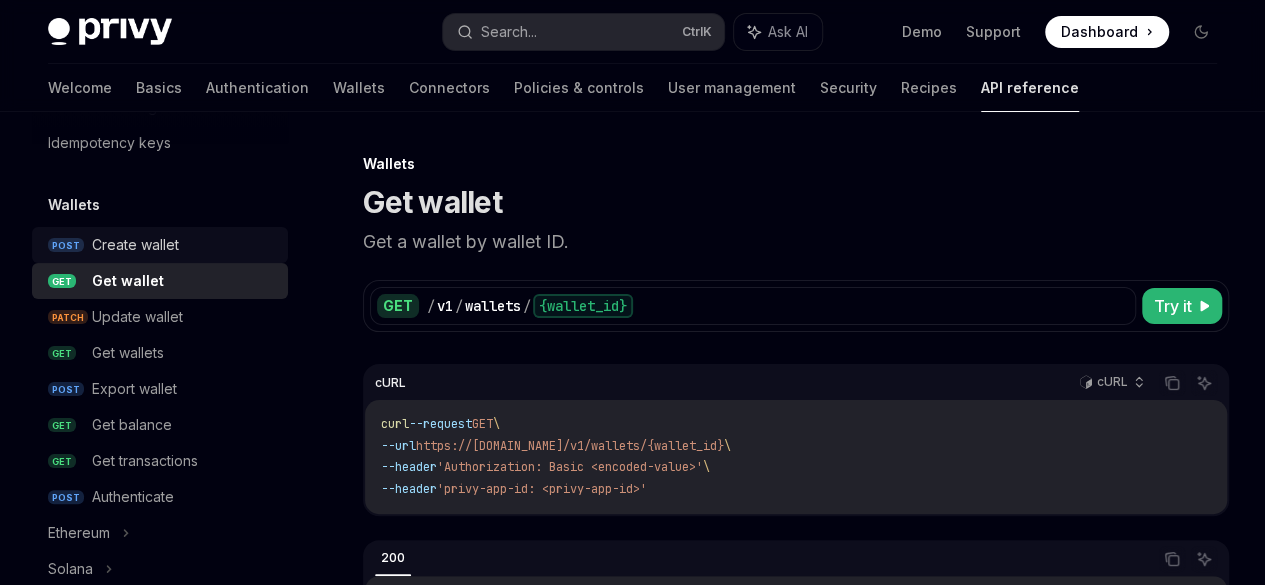 click on "Create wallet" at bounding box center [135, 245] 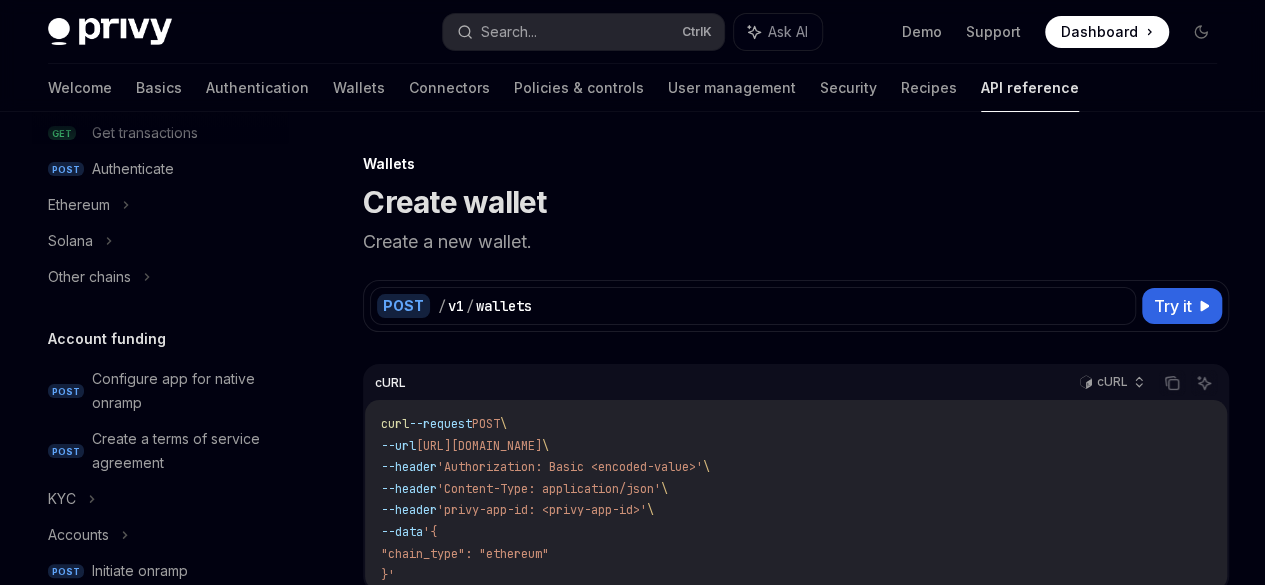 scroll, scrollTop: 456, scrollLeft: 0, axis: vertical 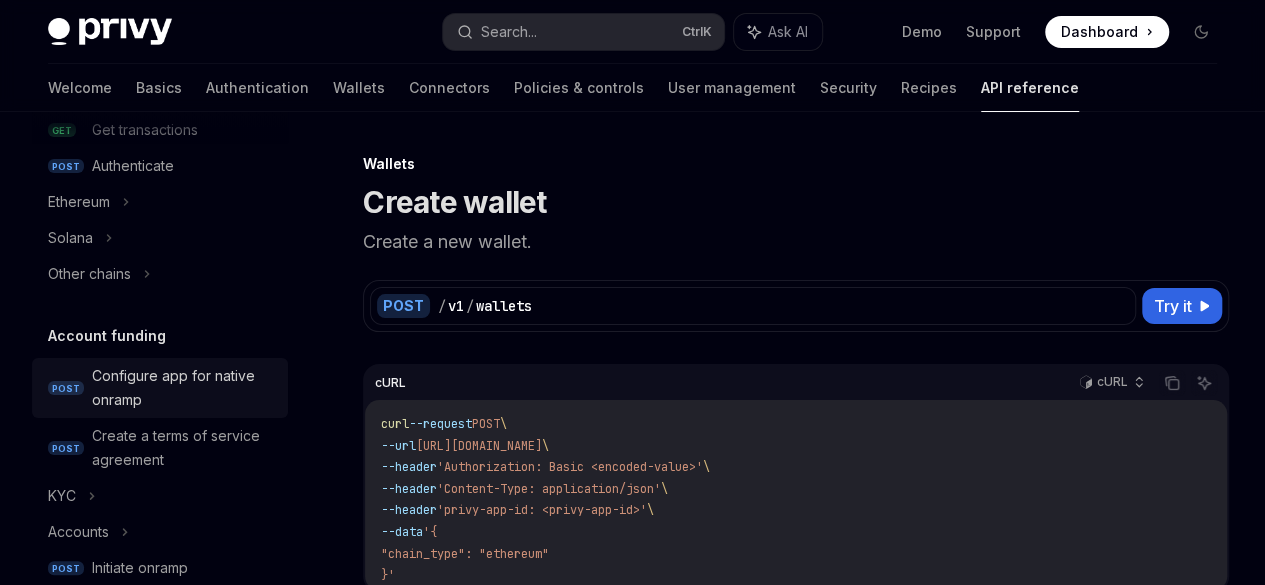 click on "Configure app for native onramp" at bounding box center [184, 388] 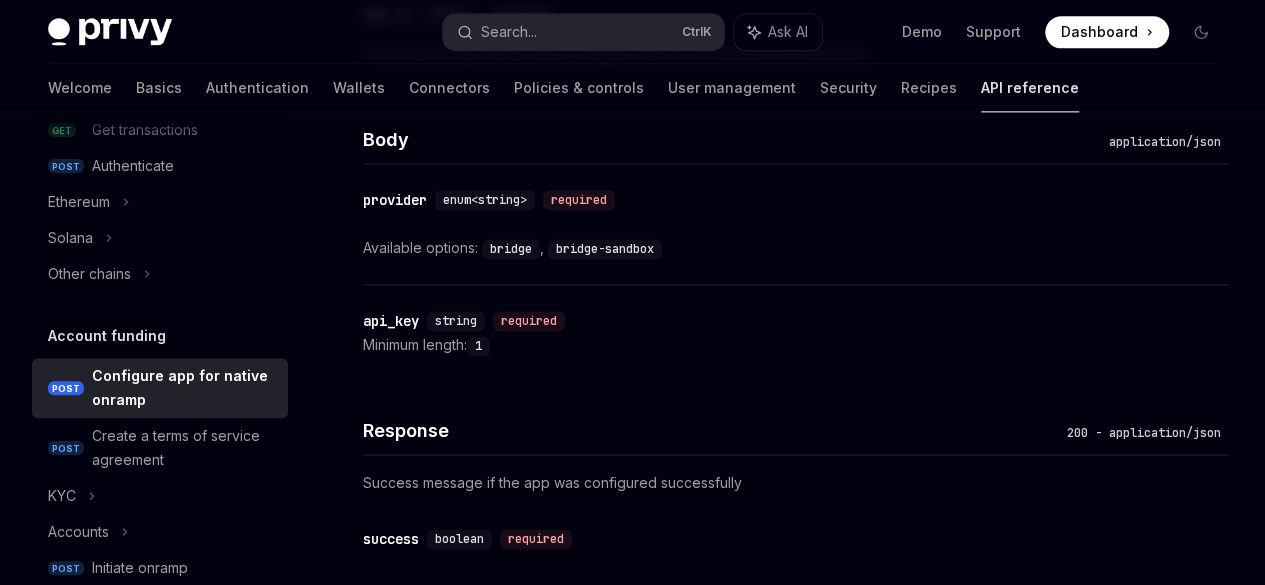 scroll, scrollTop: 1306, scrollLeft: 0, axis: vertical 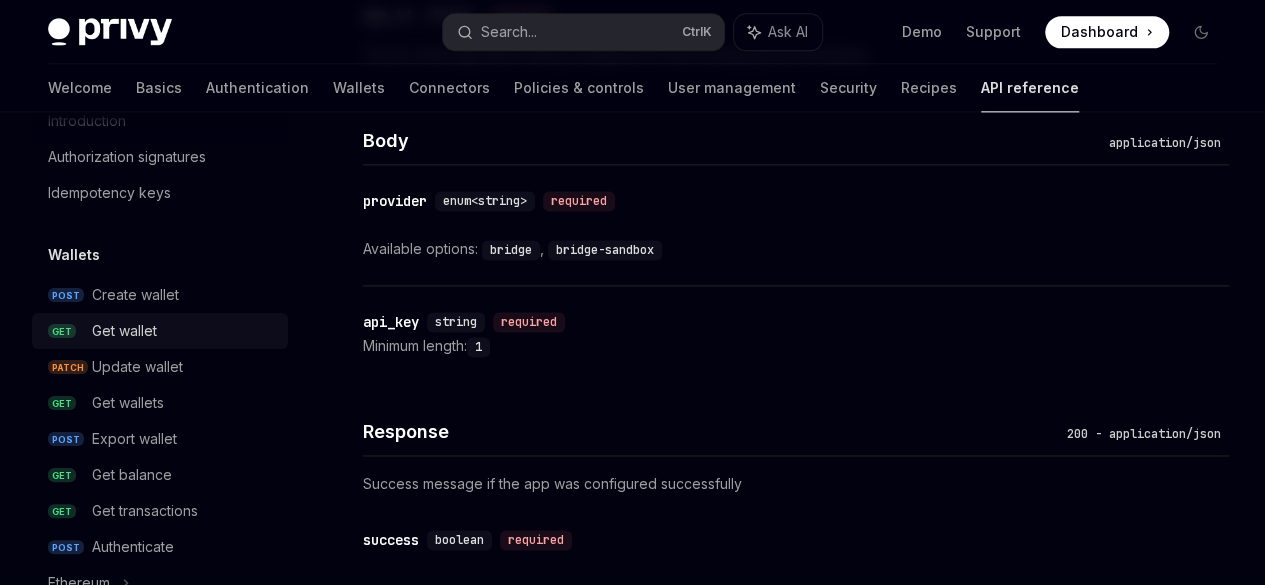 click on "Get wallet" at bounding box center (124, 331) 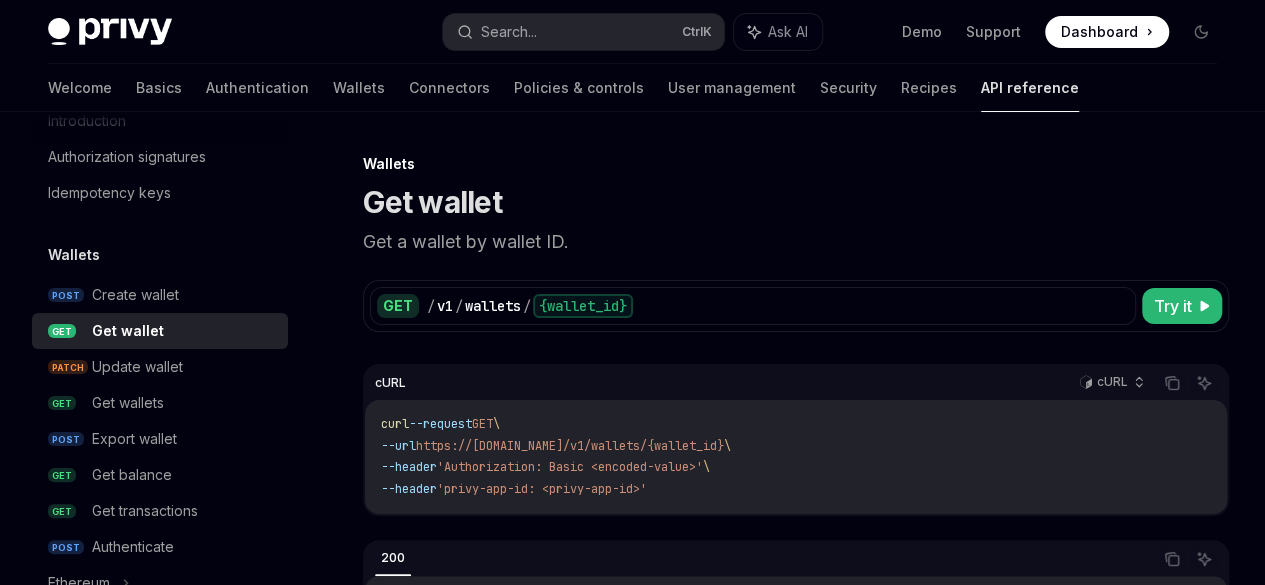 scroll, scrollTop: 36, scrollLeft: 0, axis: vertical 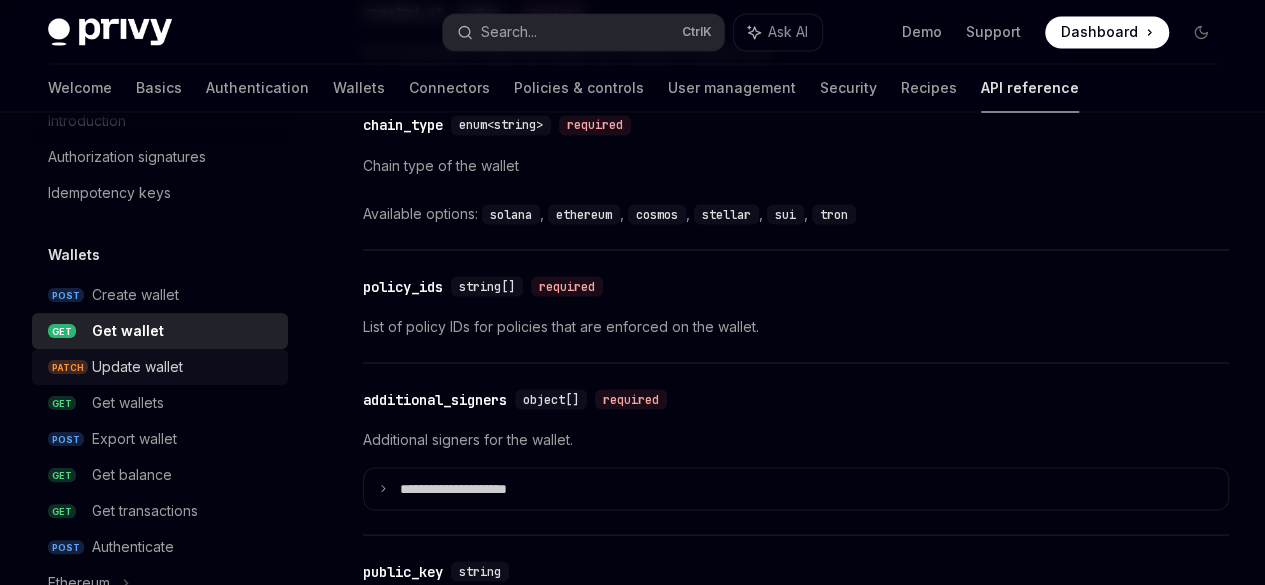 click on "Update wallet" at bounding box center [137, 367] 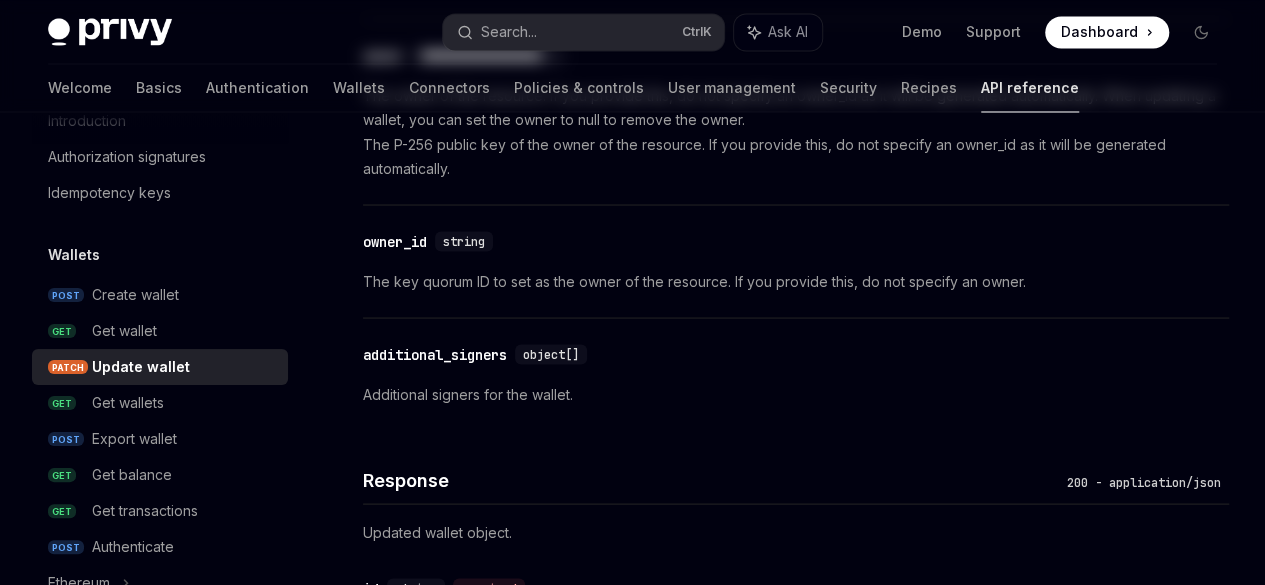 scroll, scrollTop: 0, scrollLeft: 0, axis: both 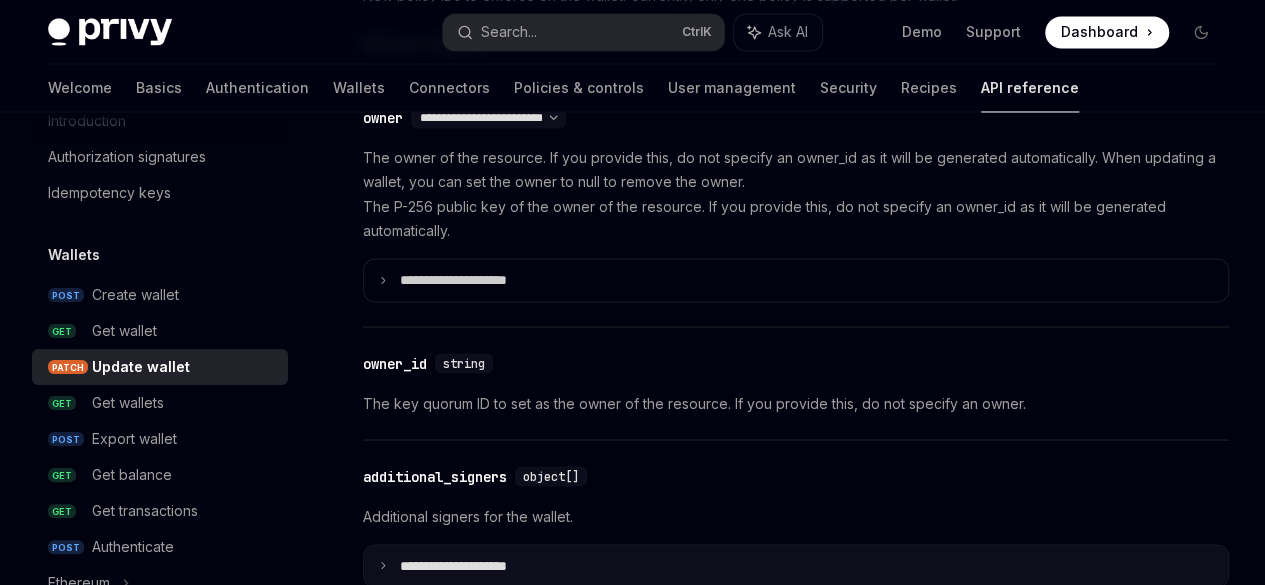 click on "**********" at bounding box center (469, 566) 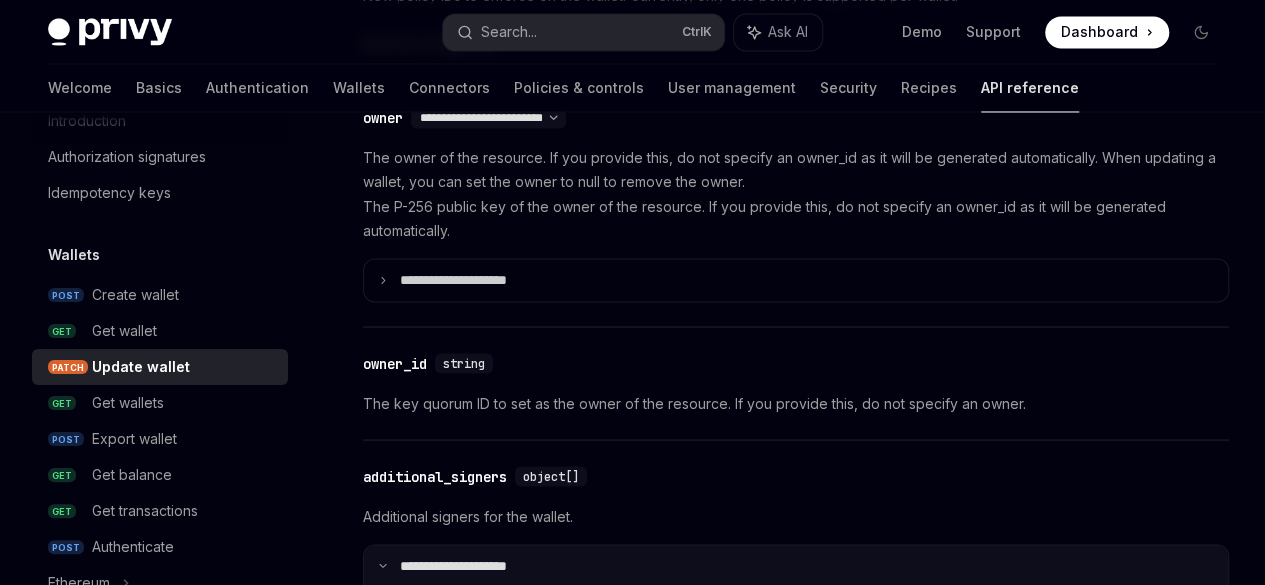 click on "**********" at bounding box center [466, 566] 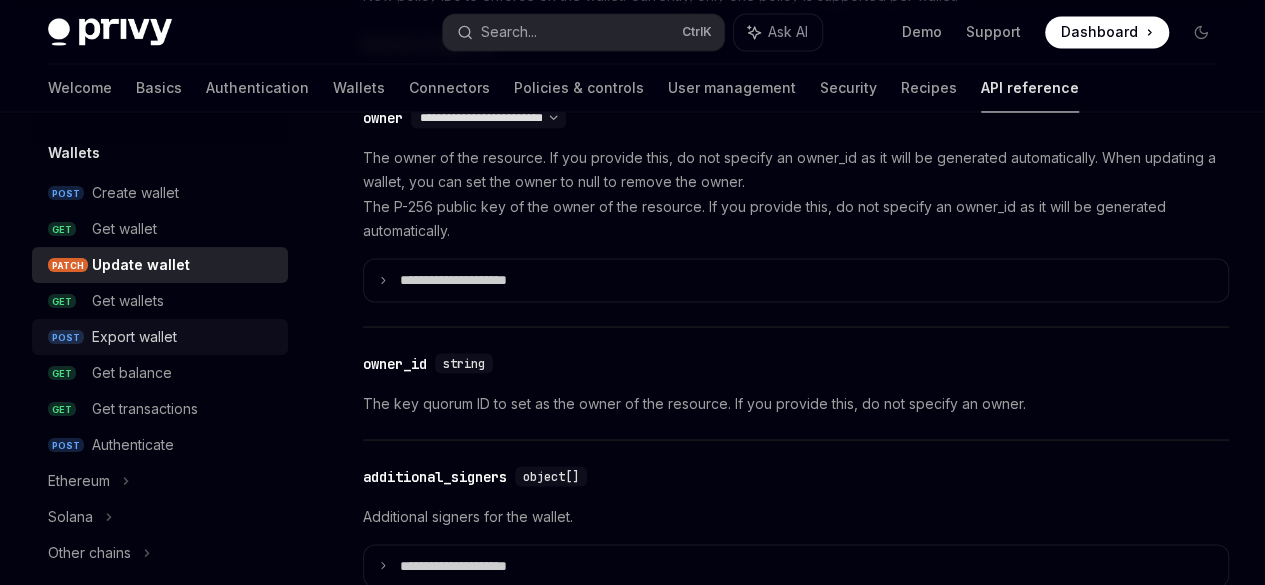 scroll, scrollTop: 205, scrollLeft: 0, axis: vertical 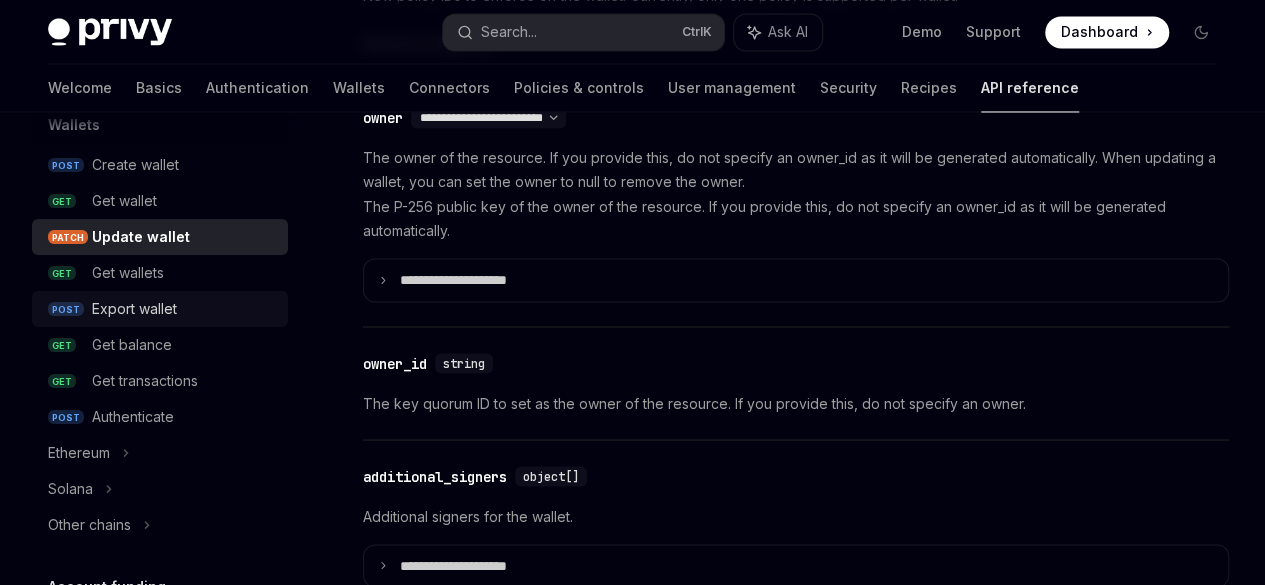 click on "Export wallet" at bounding box center (134, 309) 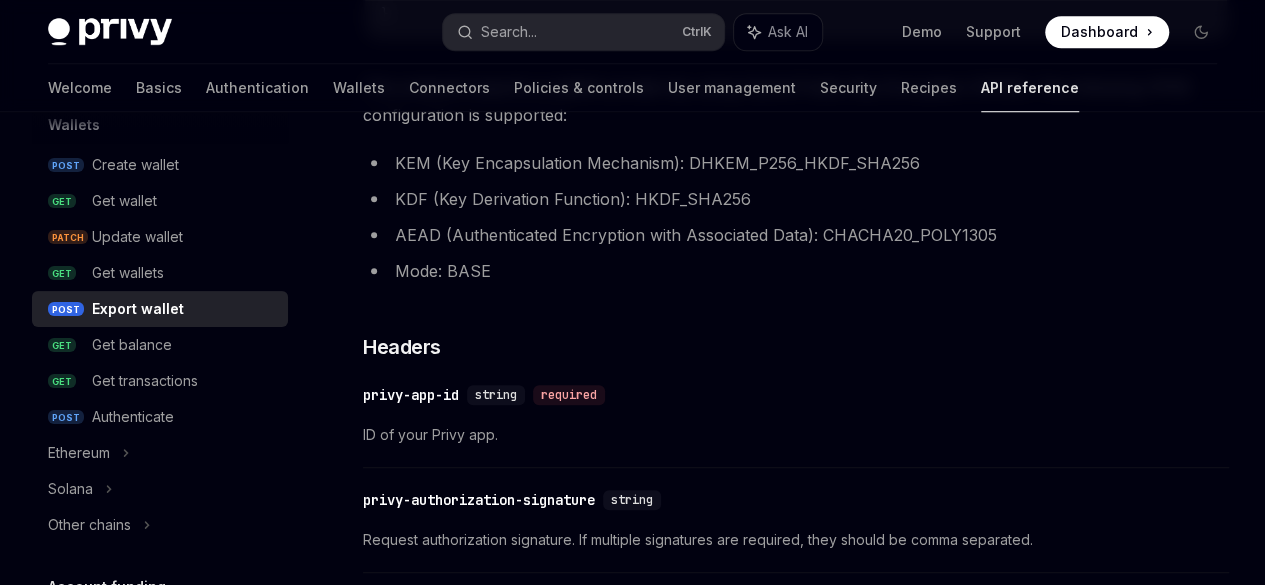 scroll, scrollTop: 774, scrollLeft: 0, axis: vertical 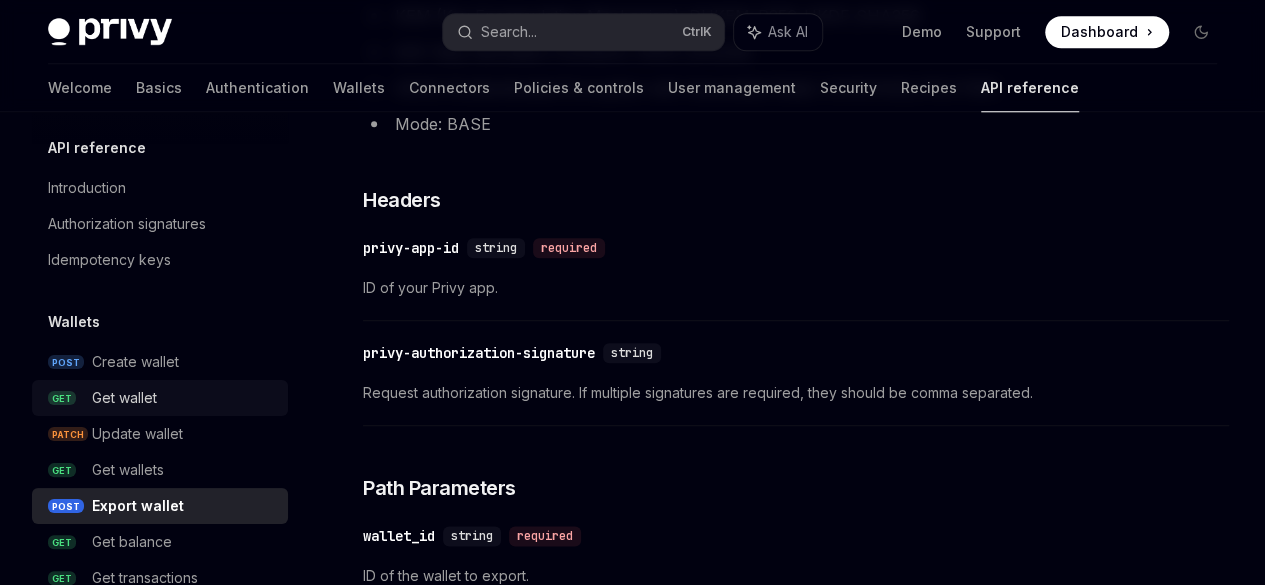 click on "Get wallet" at bounding box center [184, 398] 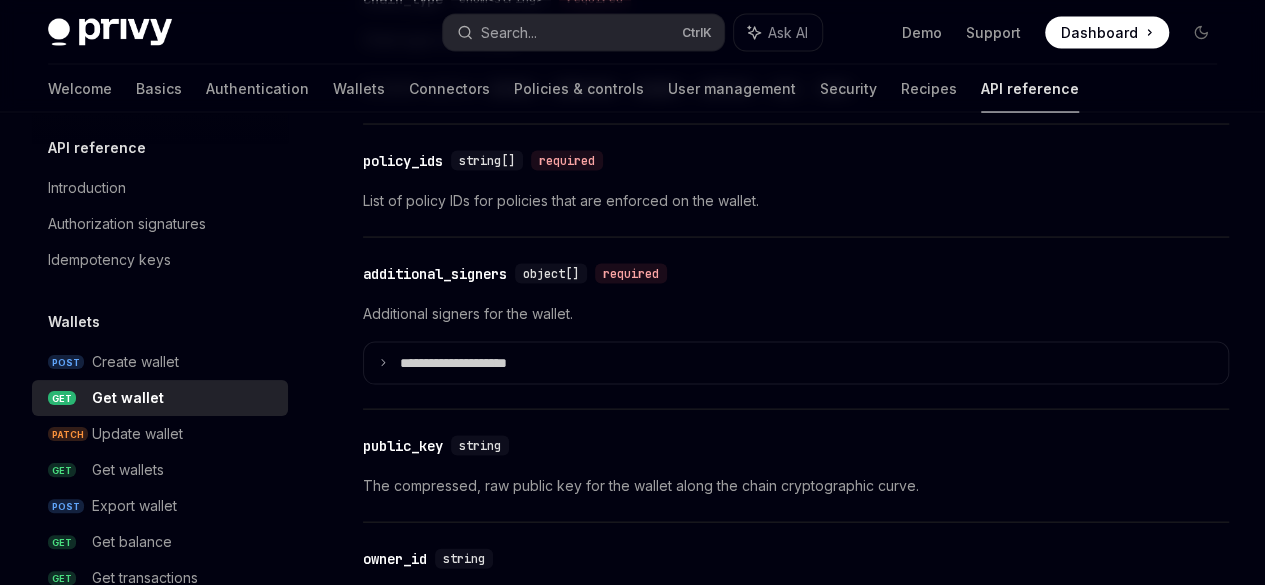 scroll, scrollTop: 1890, scrollLeft: 0, axis: vertical 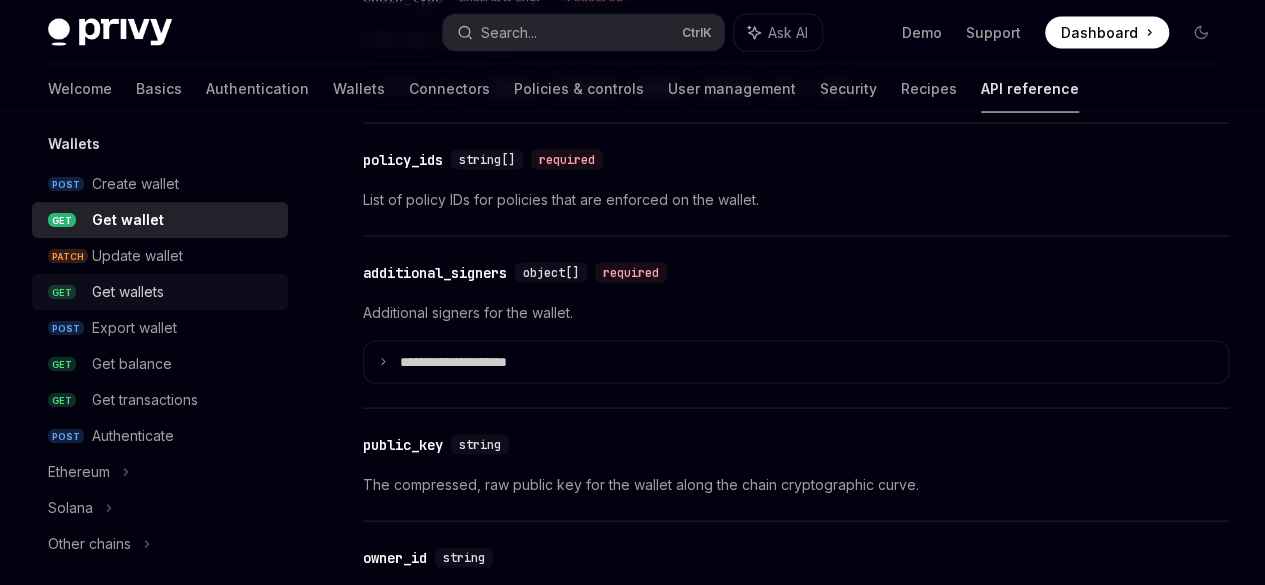 click on "Get wallets" at bounding box center (184, 292) 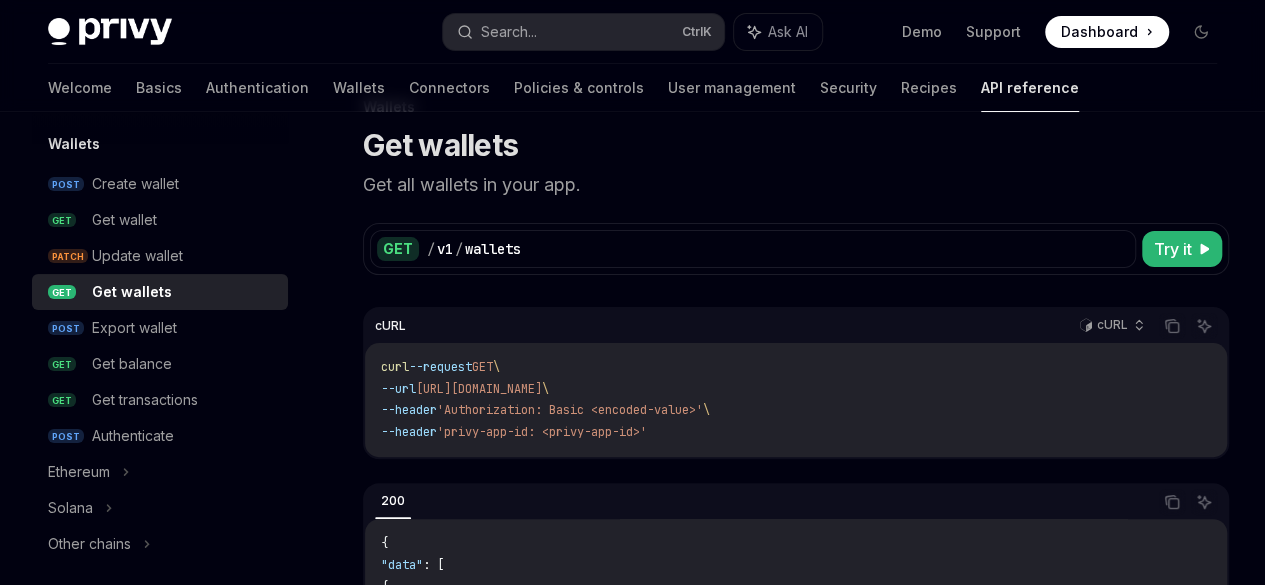 scroll, scrollTop: 49, scrollLeft: 0, axis: vertical 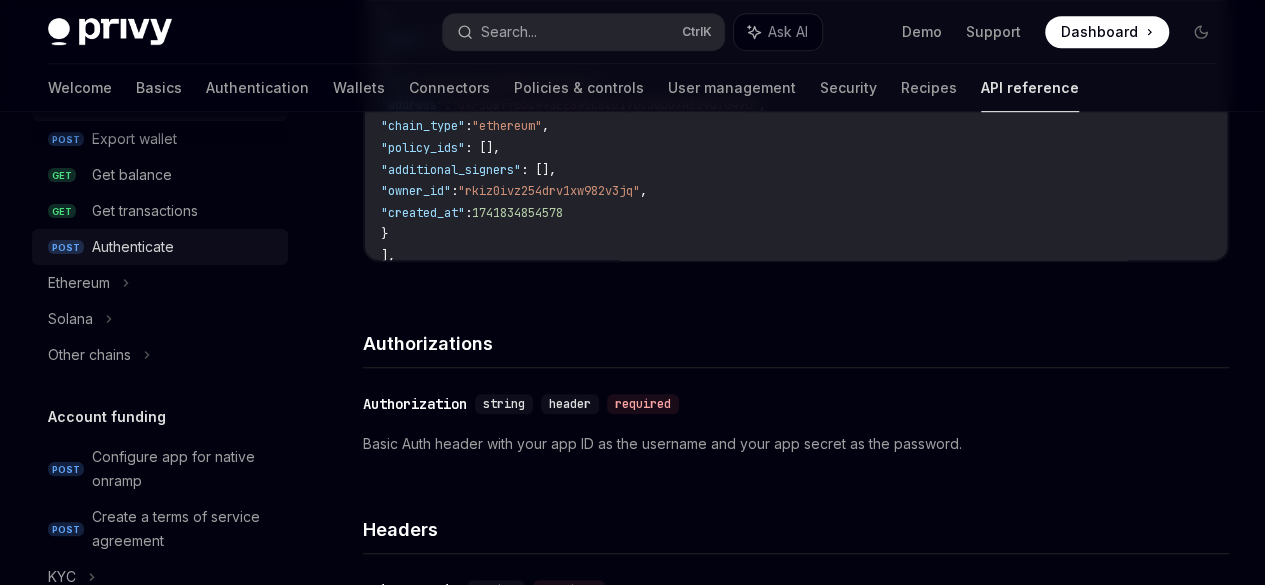 click on "Authenticate" at bounding box center (184, 247) 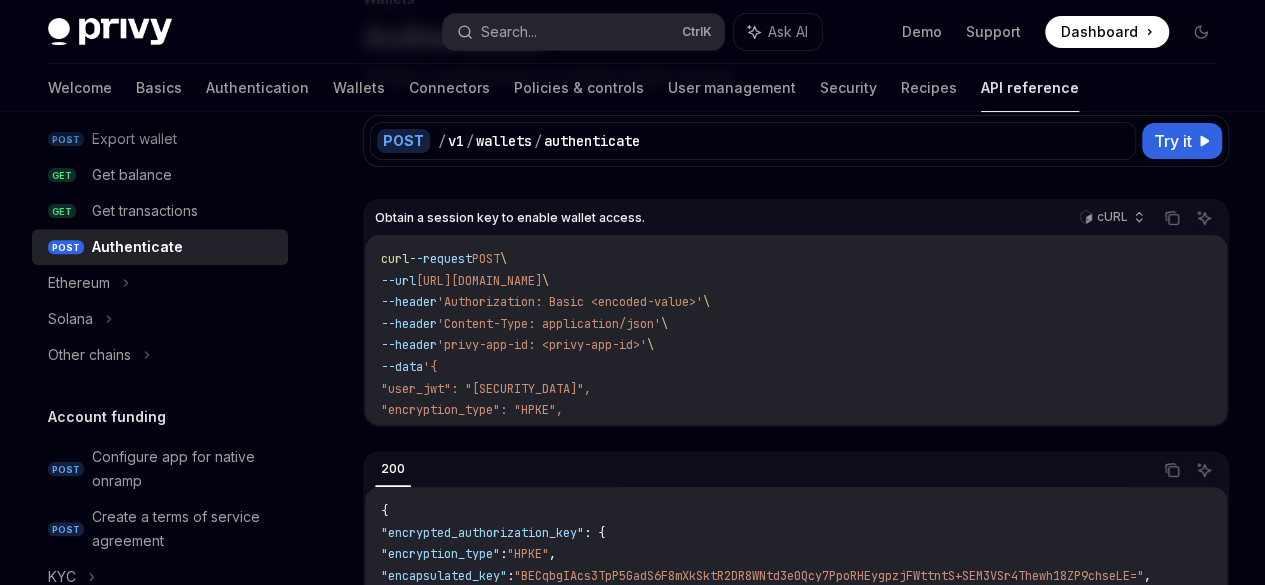 scroll, scrollTop: 168, scrollLeft: 0, axis: vertical 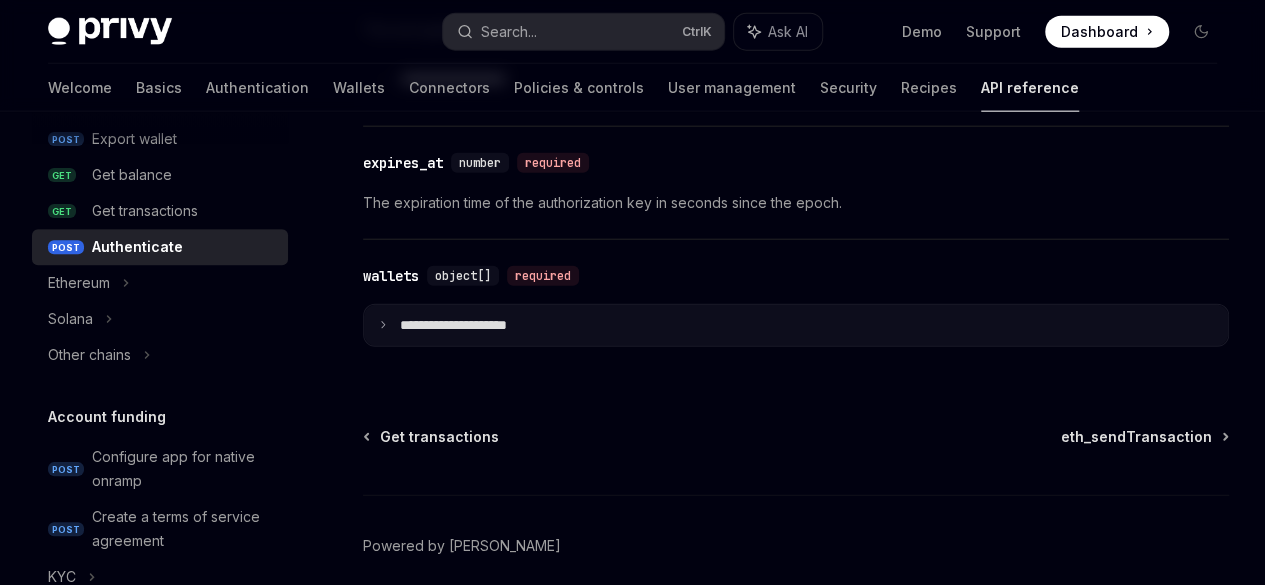 click on "**********" at bounding box center (469, 326) 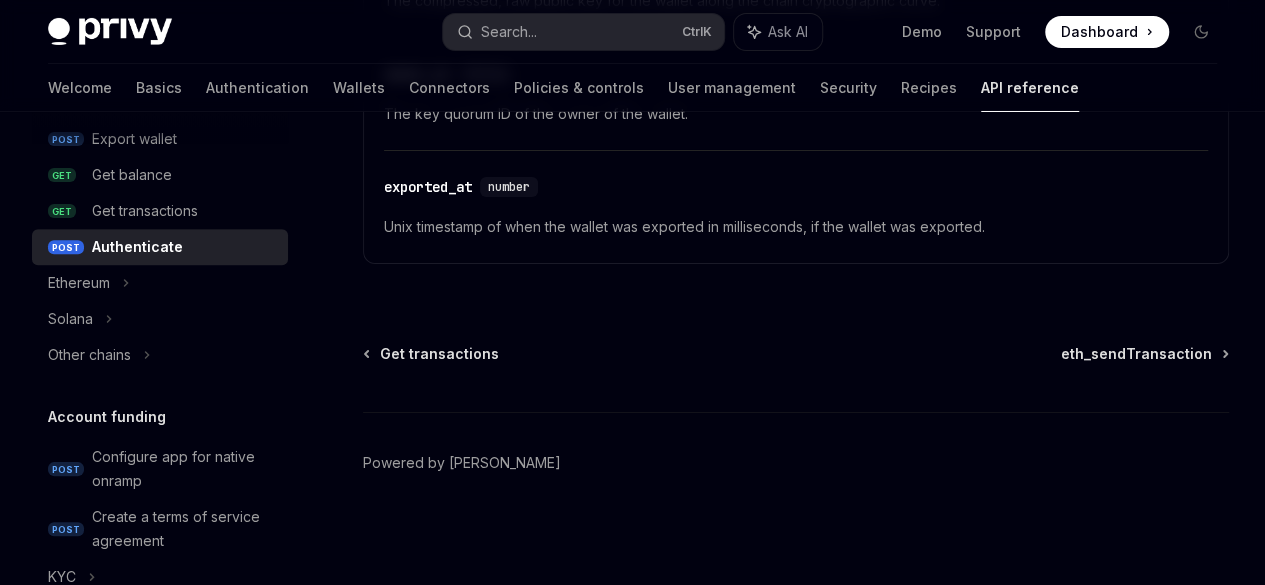 scroll, scrollTop: 3657, scrollLeft: 0, axis: vertical 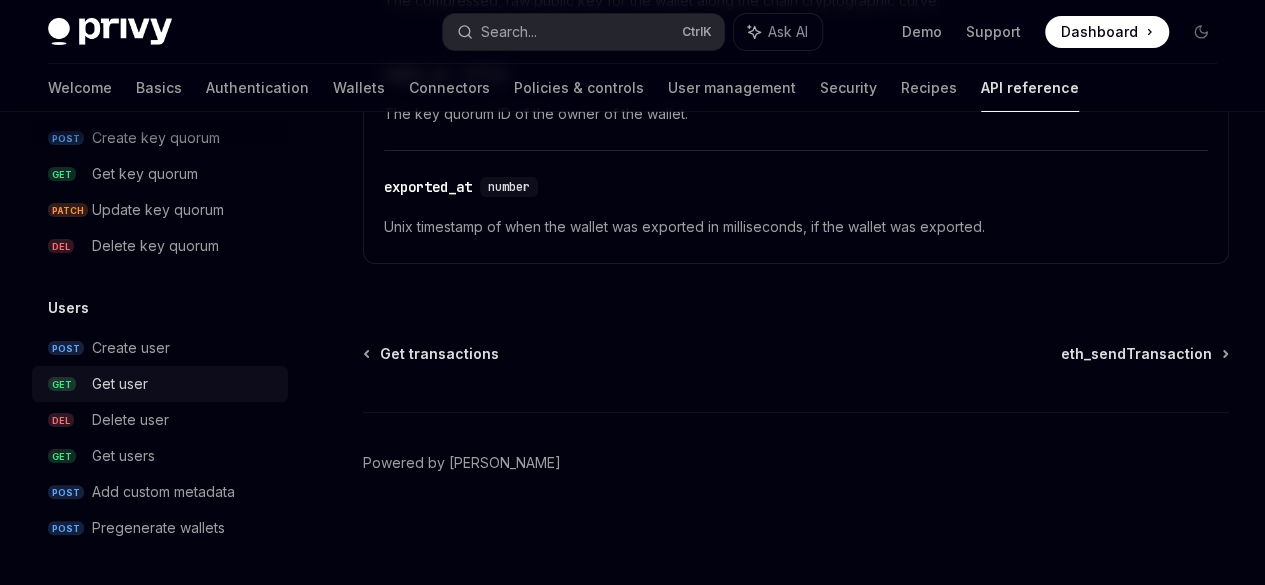 click on "Get user" at bounding box center [184, 384] 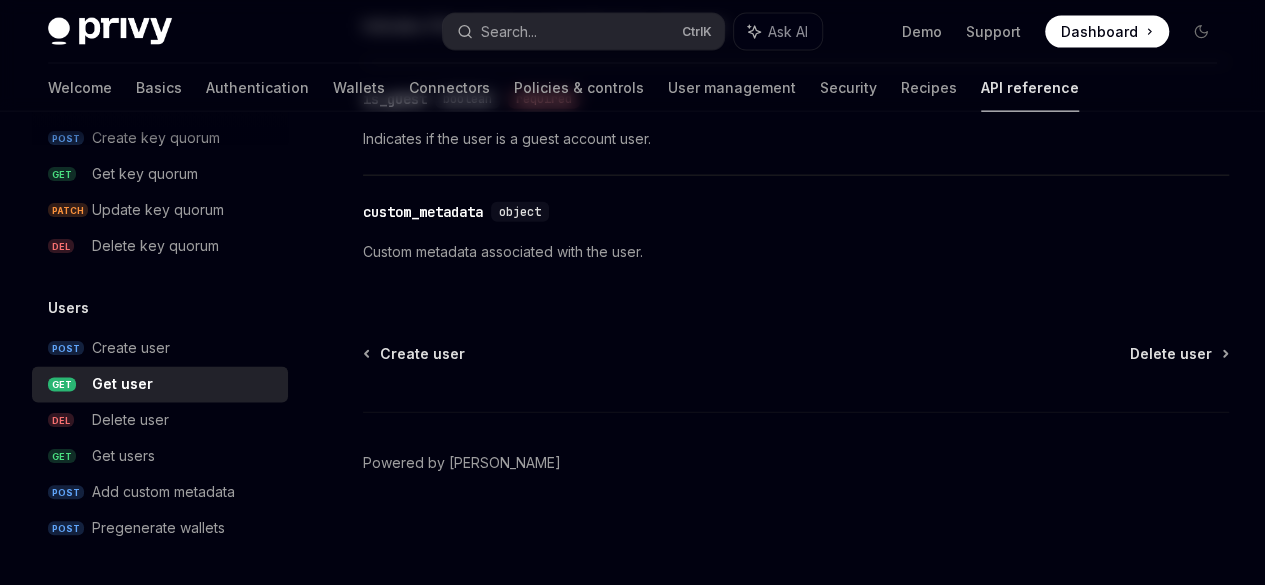 scroll, scrollTop: 0, scrollLeft: 0, axis: both 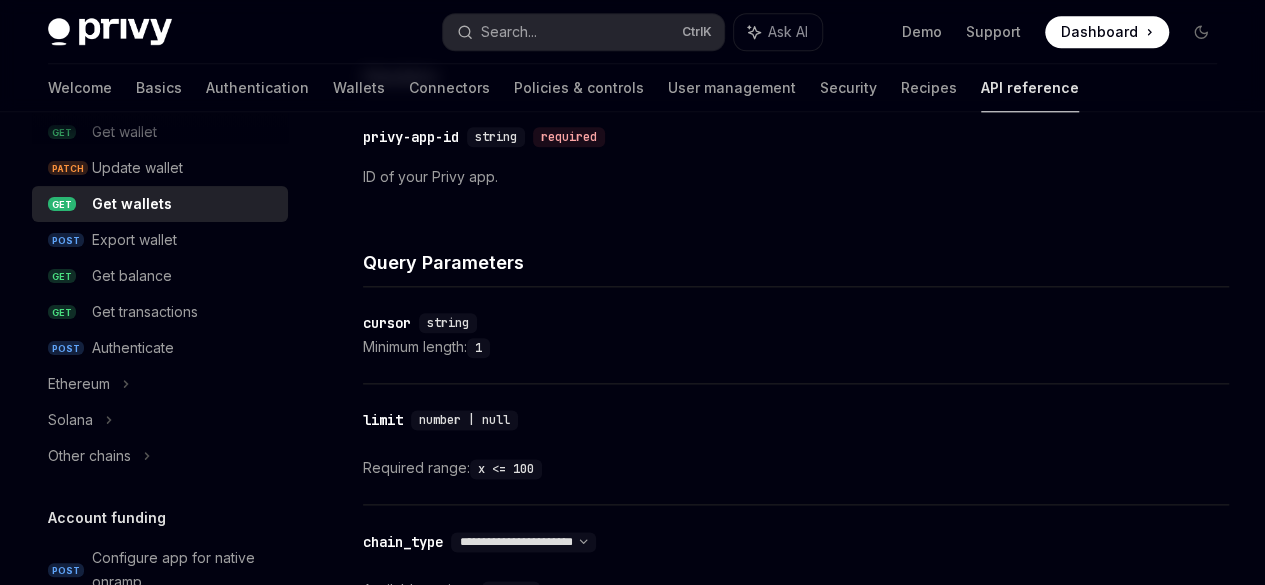 click on "**********" at bounding box center (469, 907) 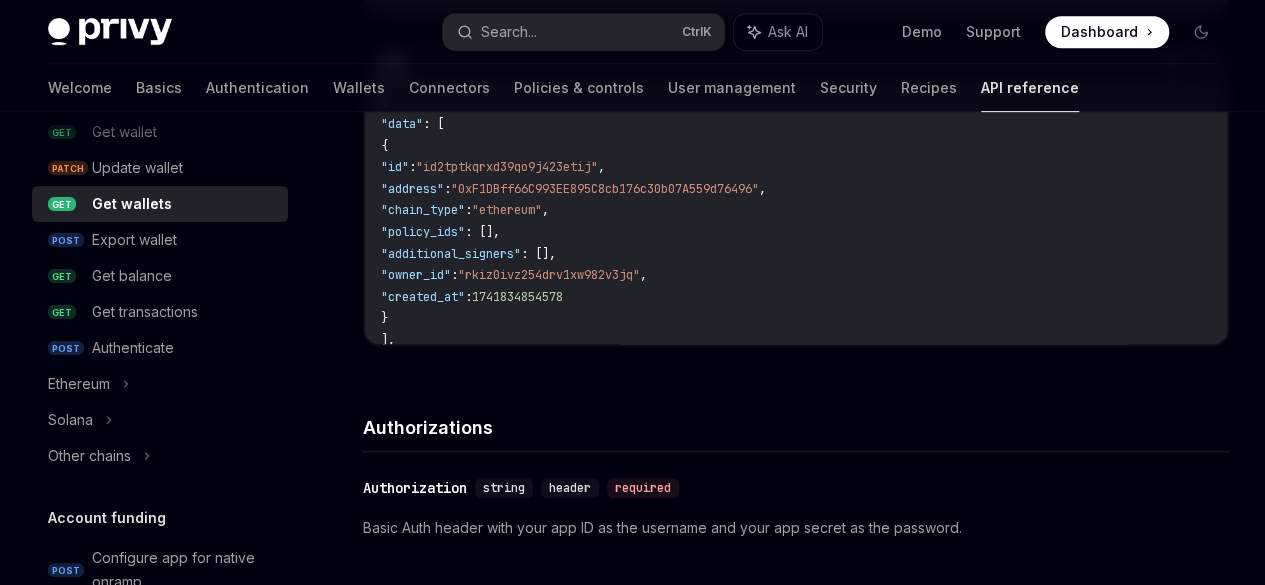 scroll, scrollTop: 497, scrollLeft: 0, axis: vertical 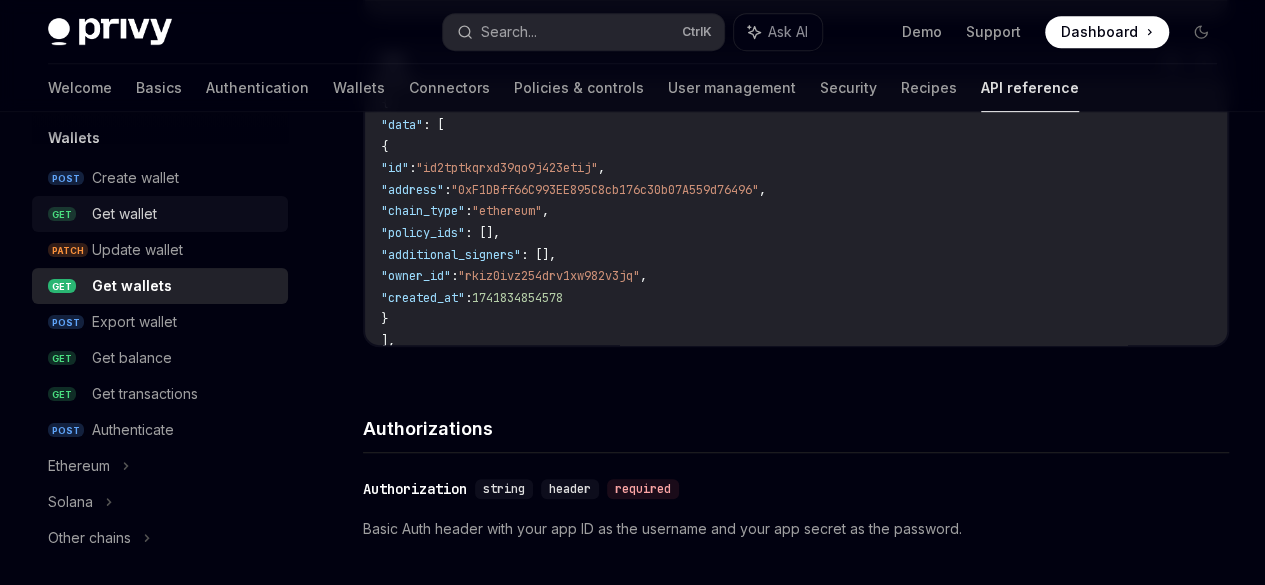 click on "Get wallet" at bounding box center (184, 214) 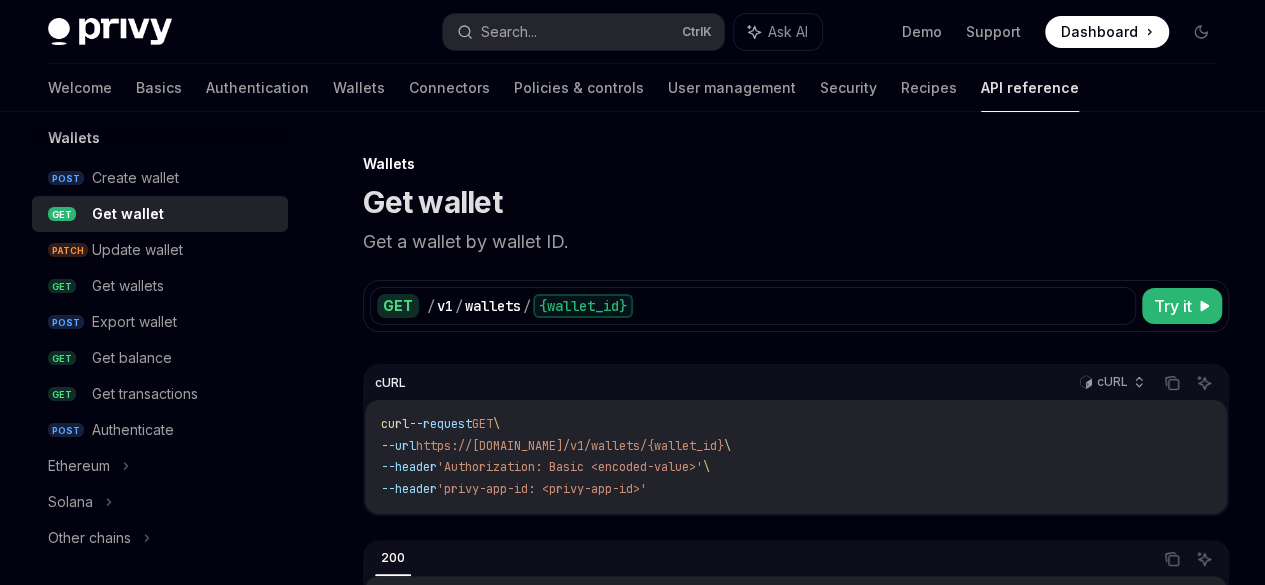 scroll, scrollTop: 0, scrollLeft: 0, axis: both 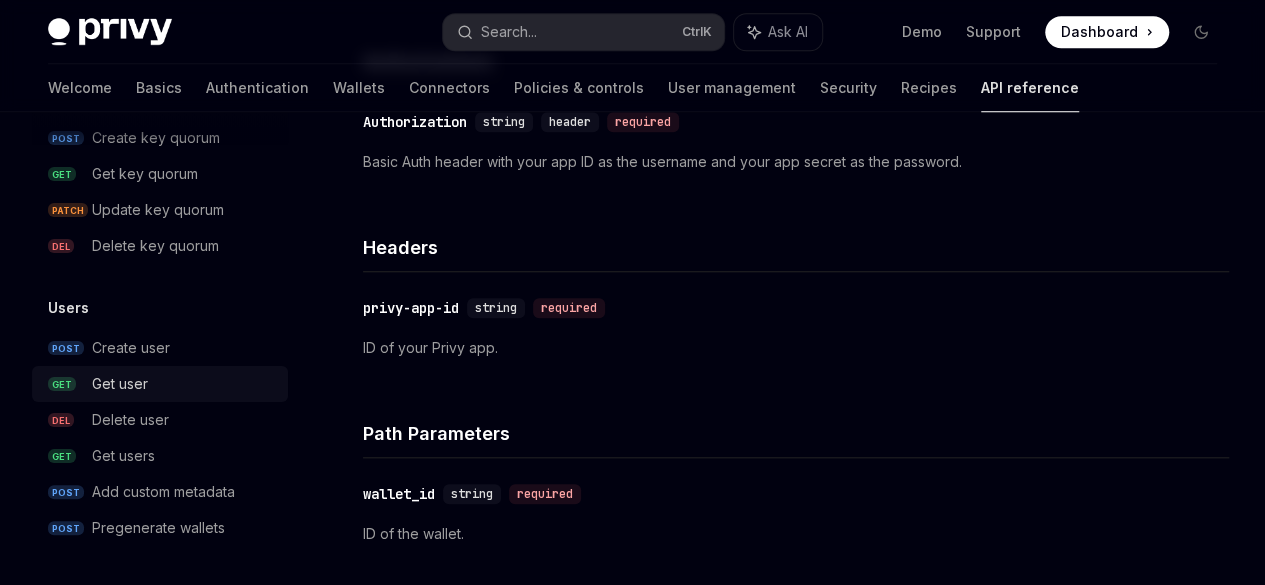 click on "Get user" at bounding box center (184, 384) 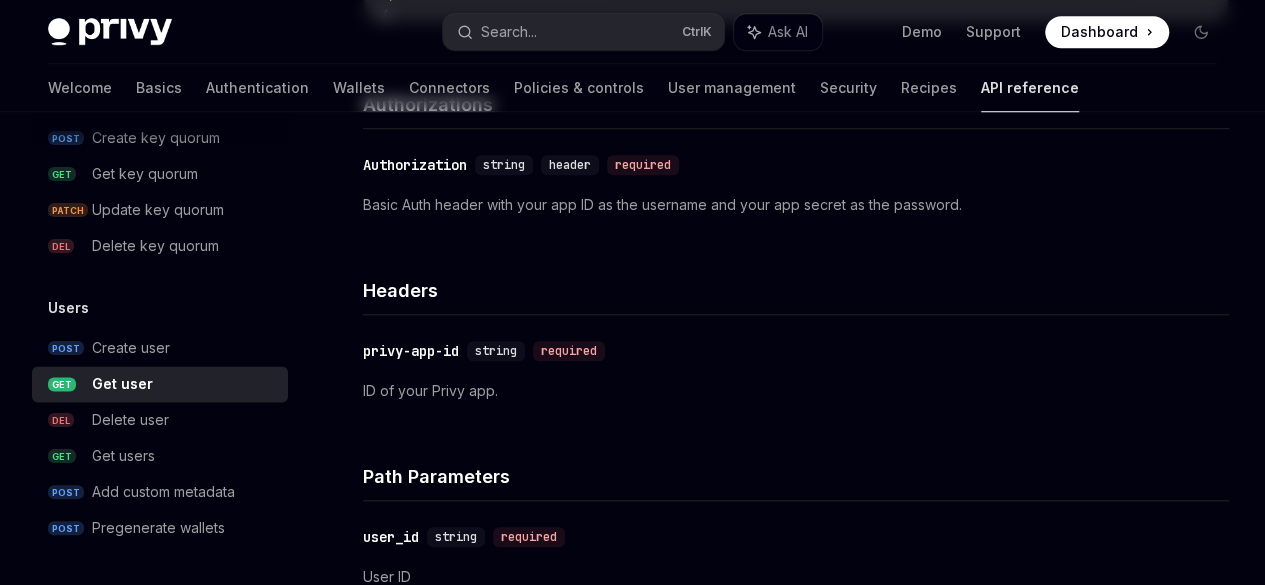 scroll, scrollTop: 0, scrollLeft: 0, axis: both 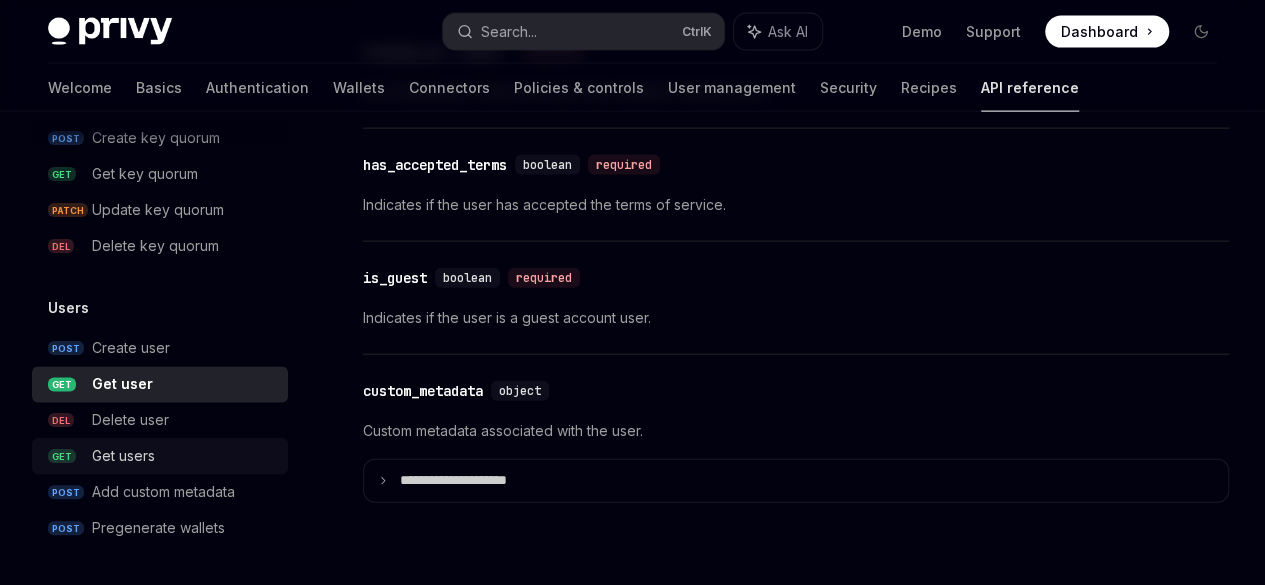 click on "Get users" at bounding box center [184, 456] 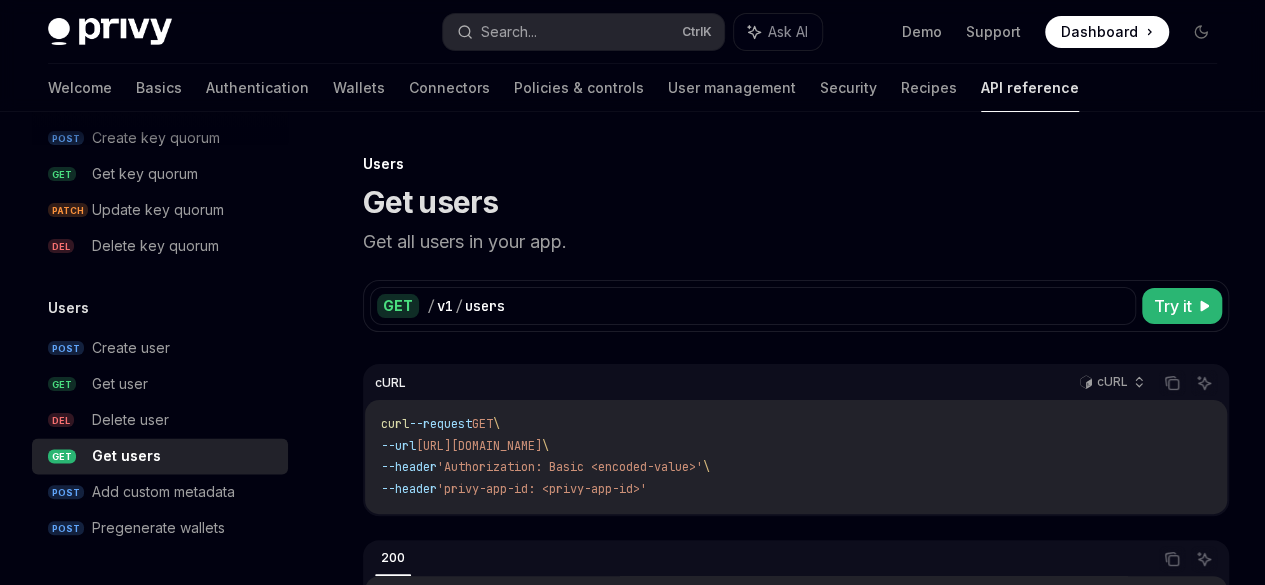 scroll, scrollTop: 936, scrollLeft: 0, axis: vertical 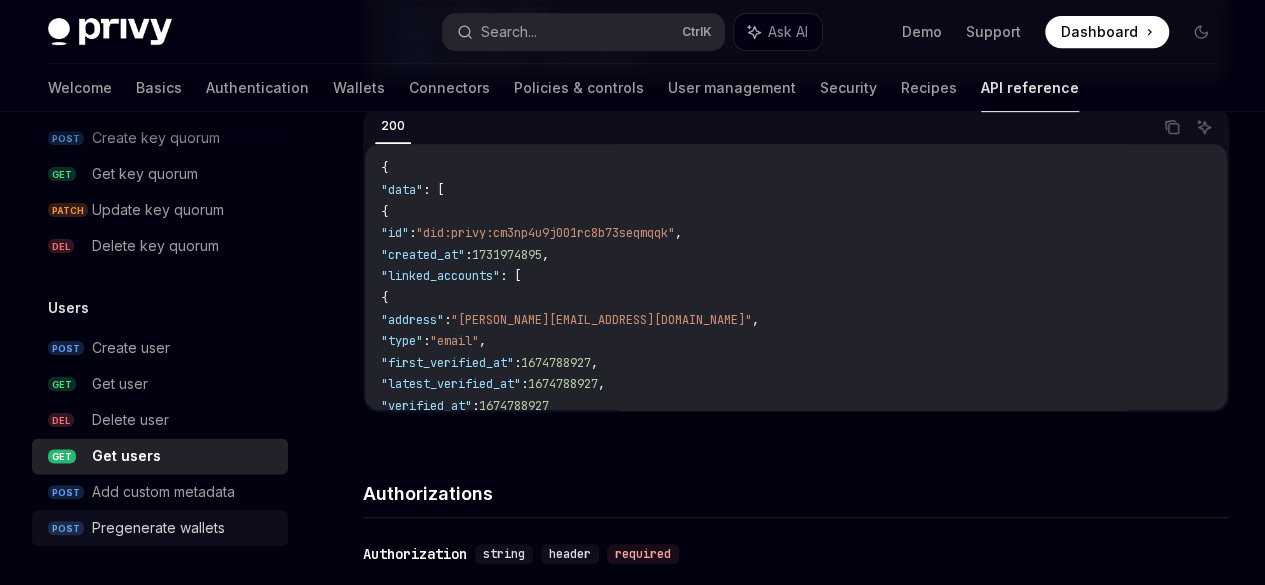 click on "POST Pregenerate wallets" at bounding box center (160, 528) 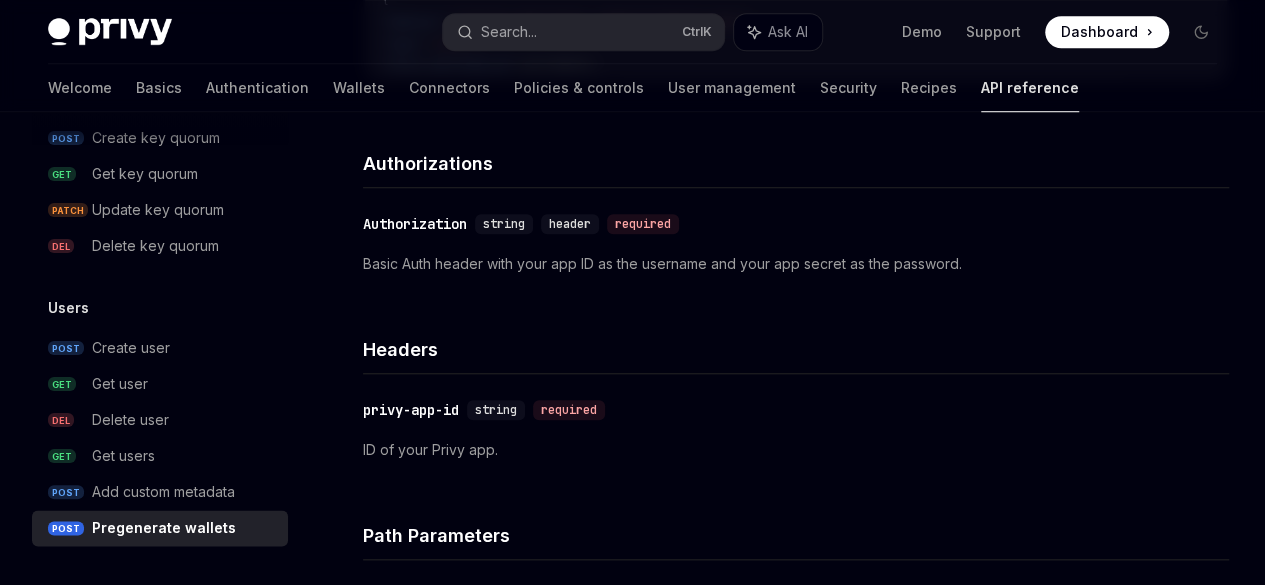 scroll, scrollTop: 763, scrollLeft: 0, axis: vertical 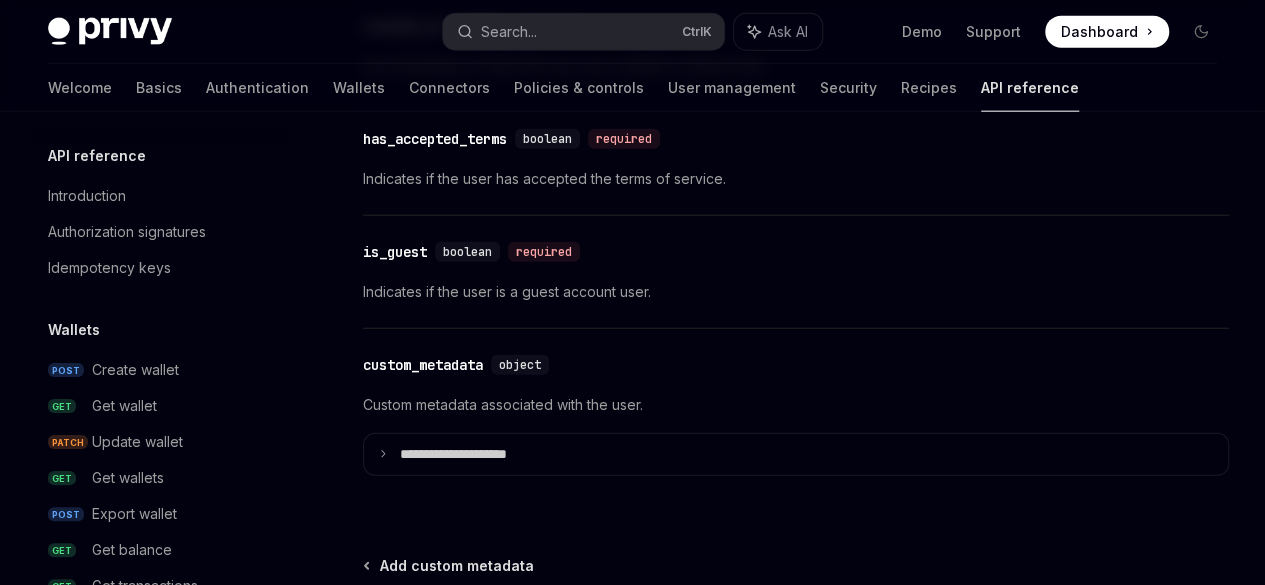 click on "Add custom metadata Powered by Mintlify" at bounding box center (796, 676) 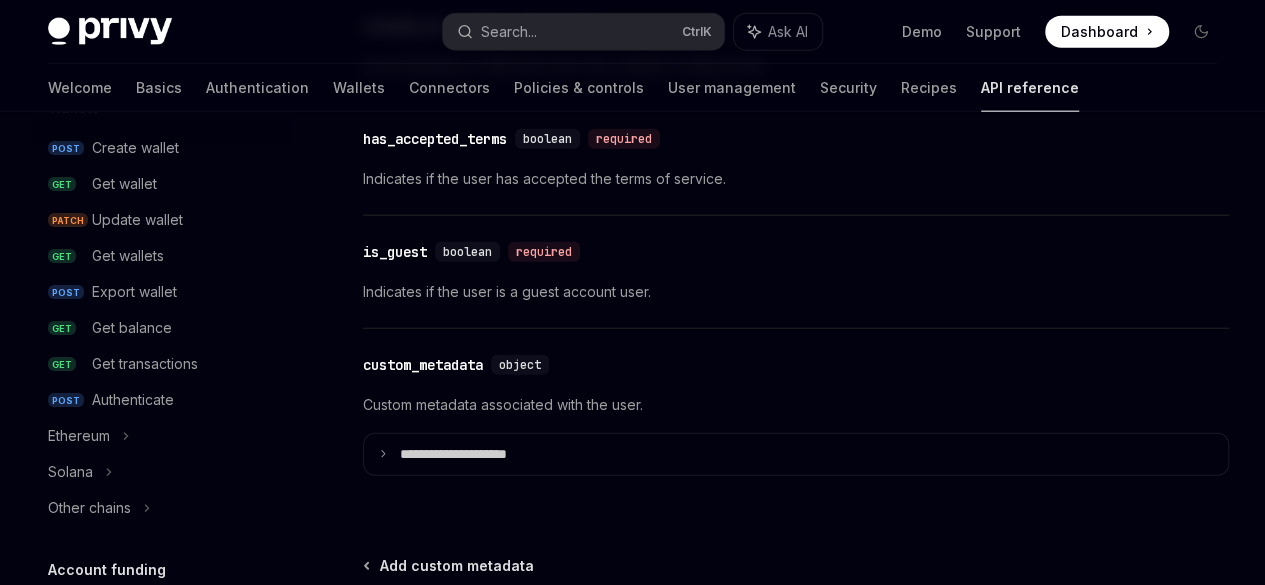scroll, scrollTop: 0, scrollLeft: 0, axis: both 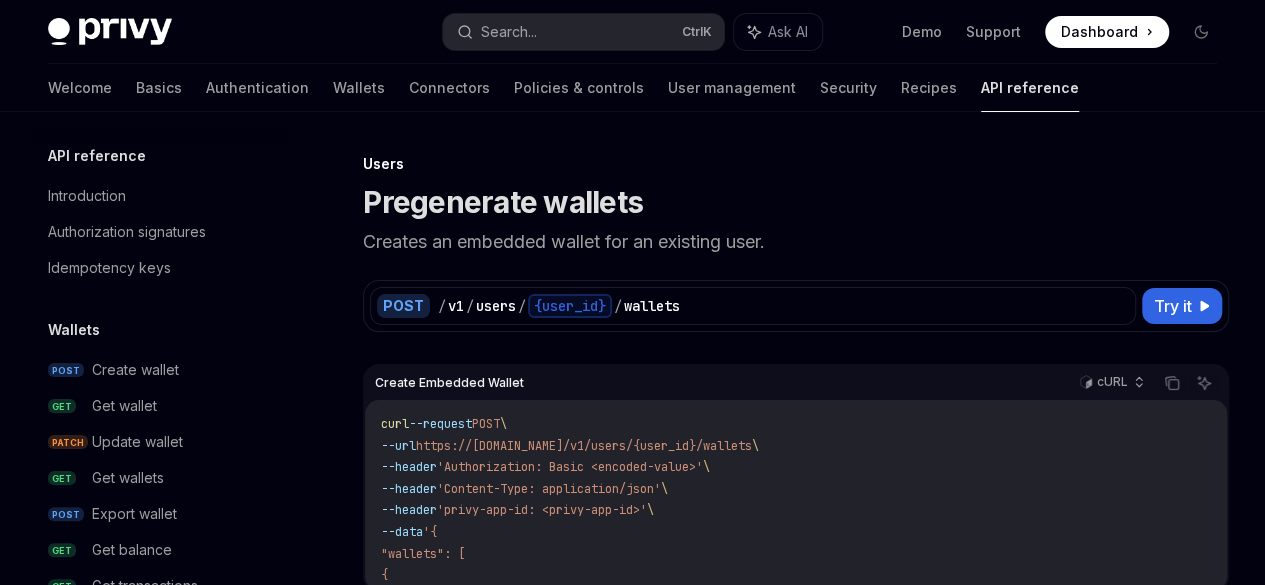 click on "Authorizations" at bounding box center (796, 913) 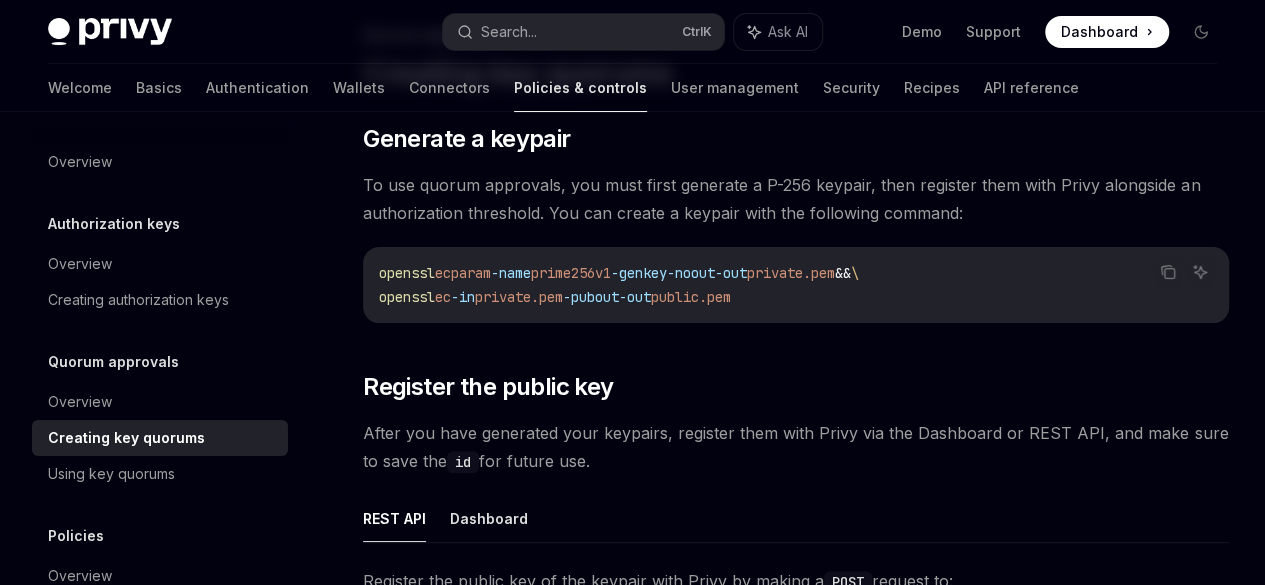 scroll, scrollTop: 131, scrollLeft: 0, axis: vertical 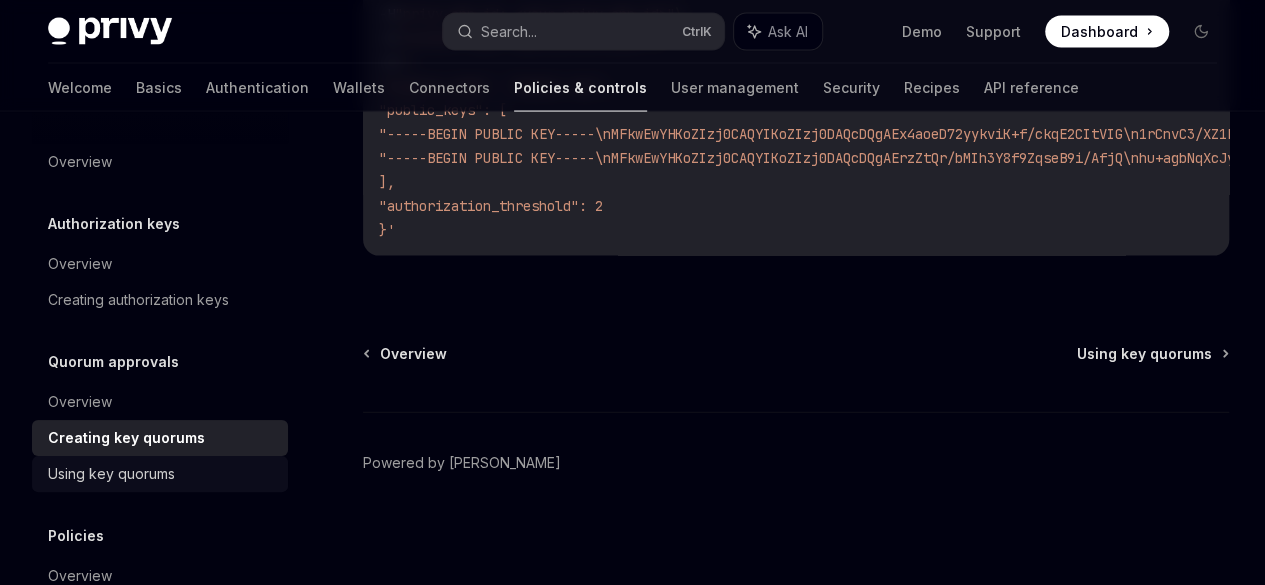 click on "Using key quorums" at bounding box center (111, 474) 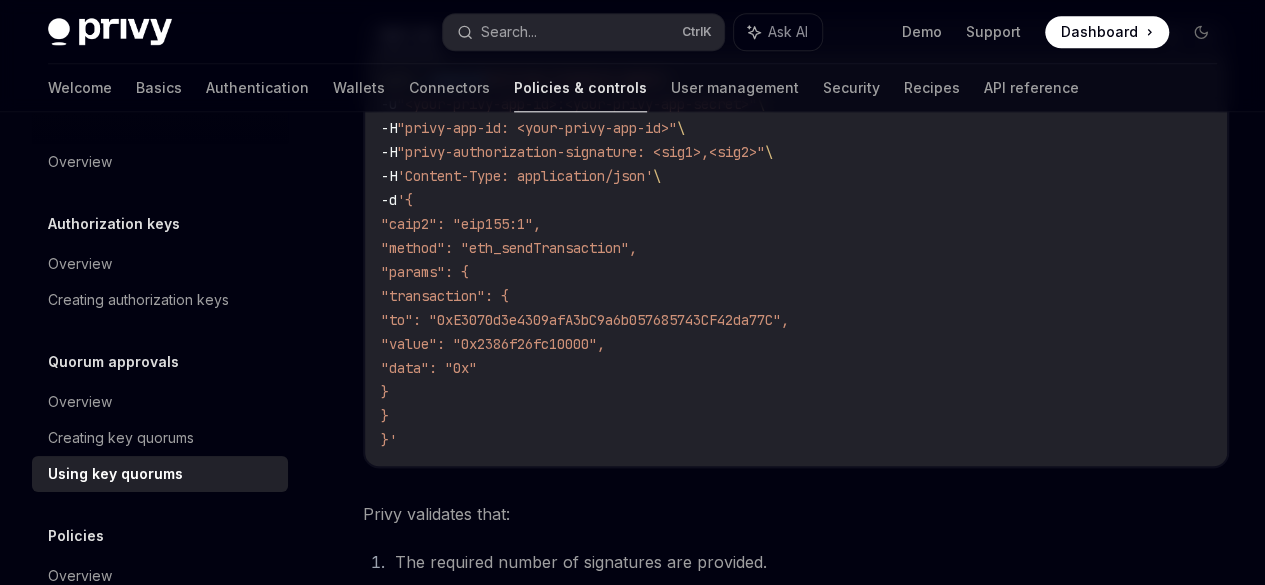 scroll, scrollTop: 1125, scrollLeft: 0, axis: vertical 